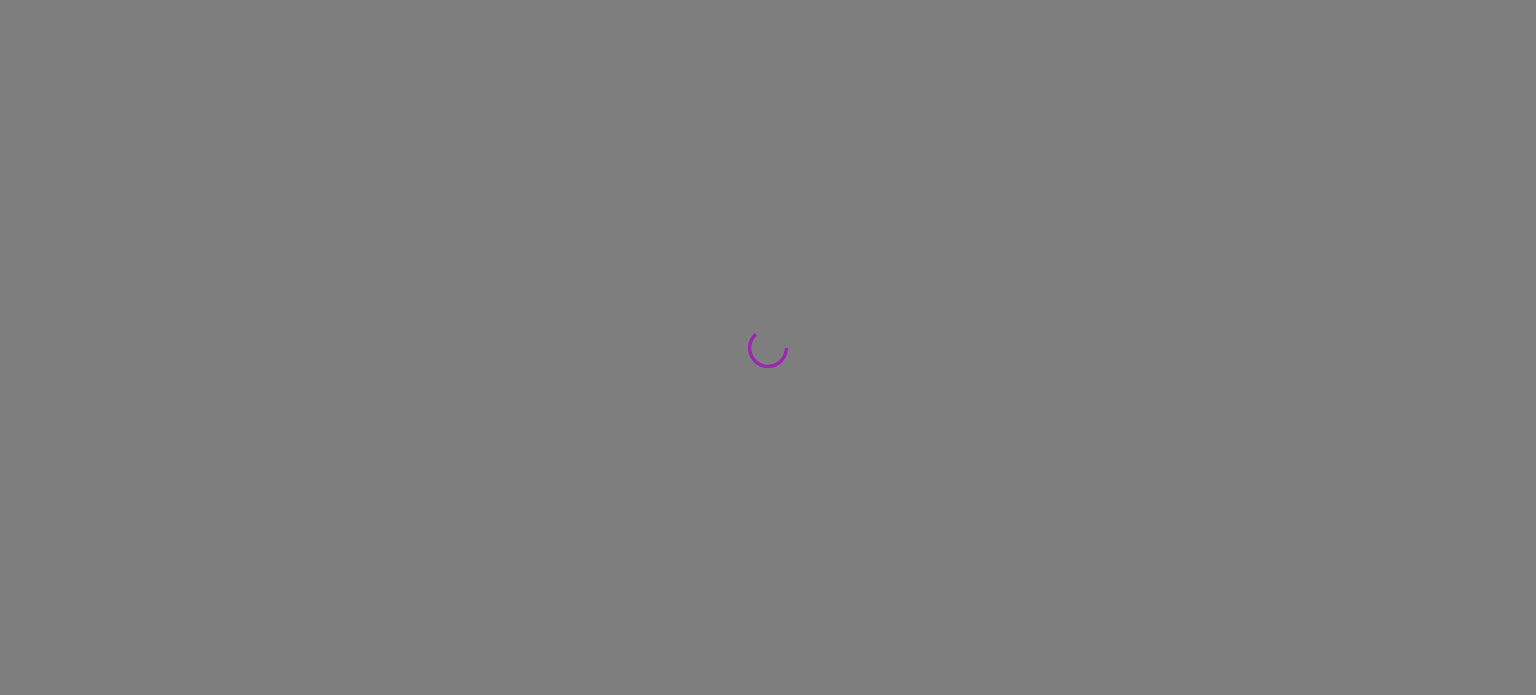 scroll, scrollTop: 0, scrollLeft: 0, axis: both 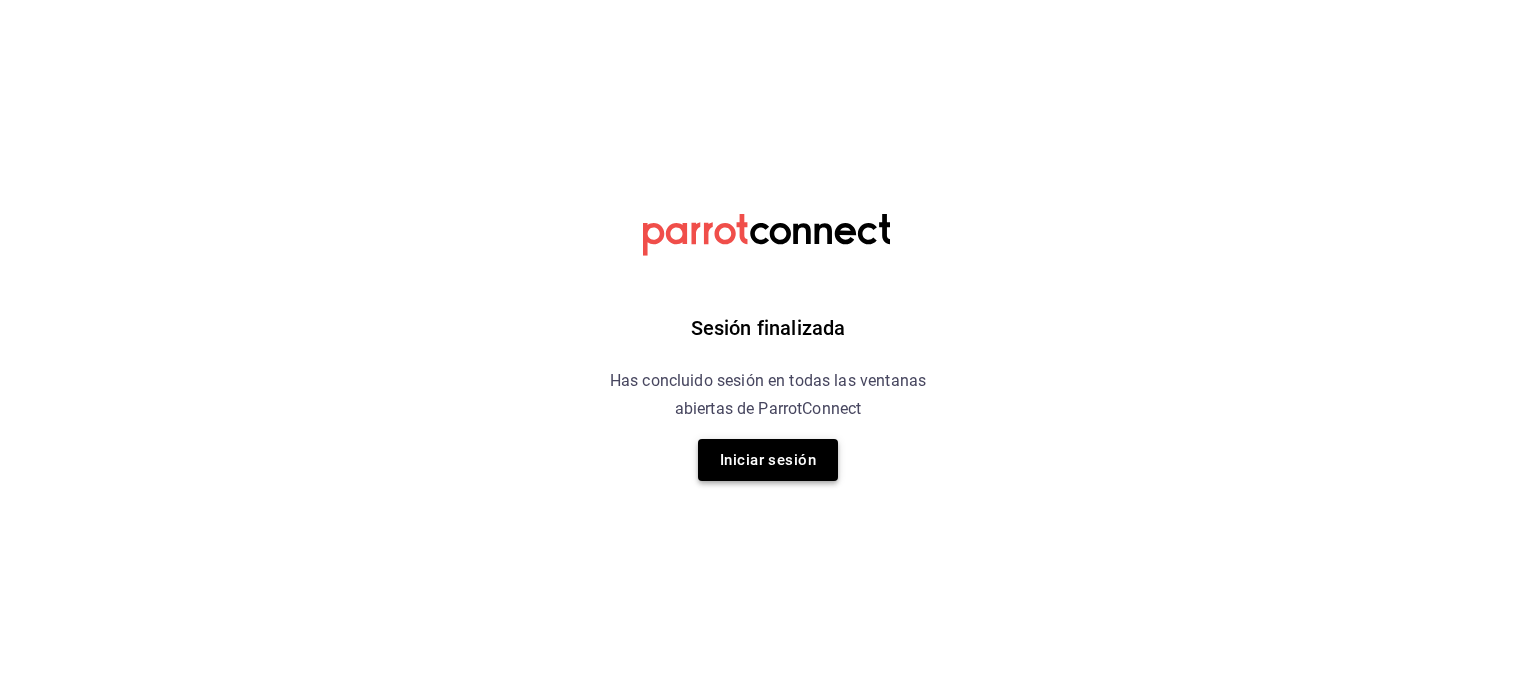 click on "Iniciar sesión" at bounding box center (768, 460) 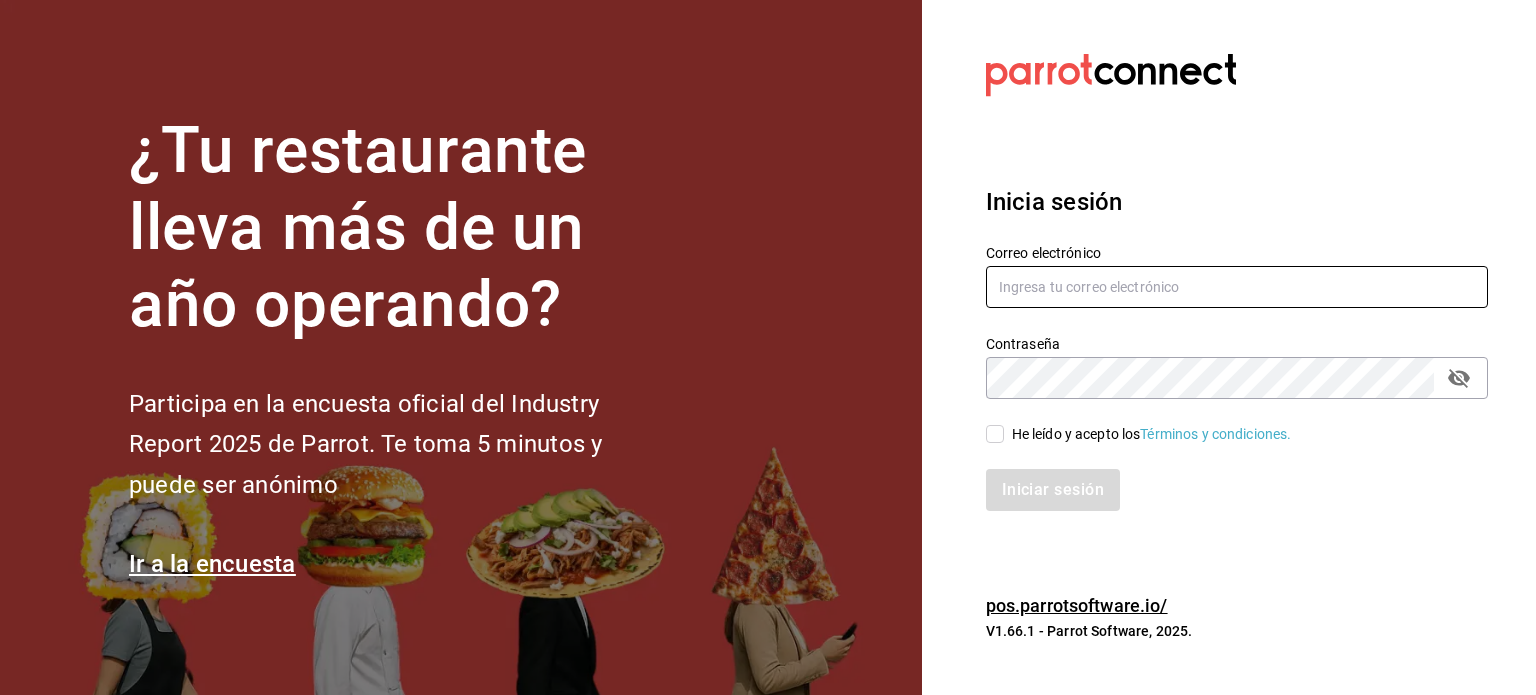 type on "angel.ramos.0386@gmail.com" 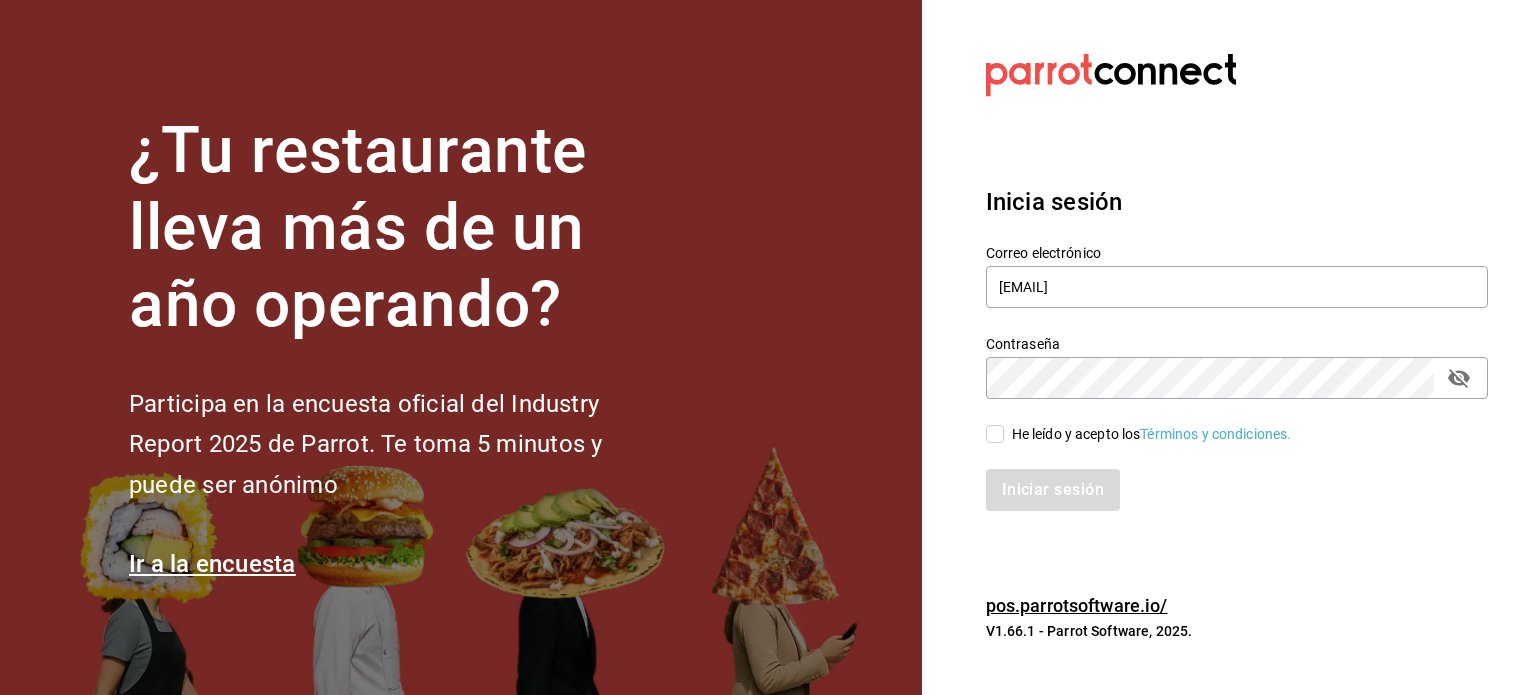 click on "He leído y acepto los  Términos y condiciones." at bounding box center [1152, 434] 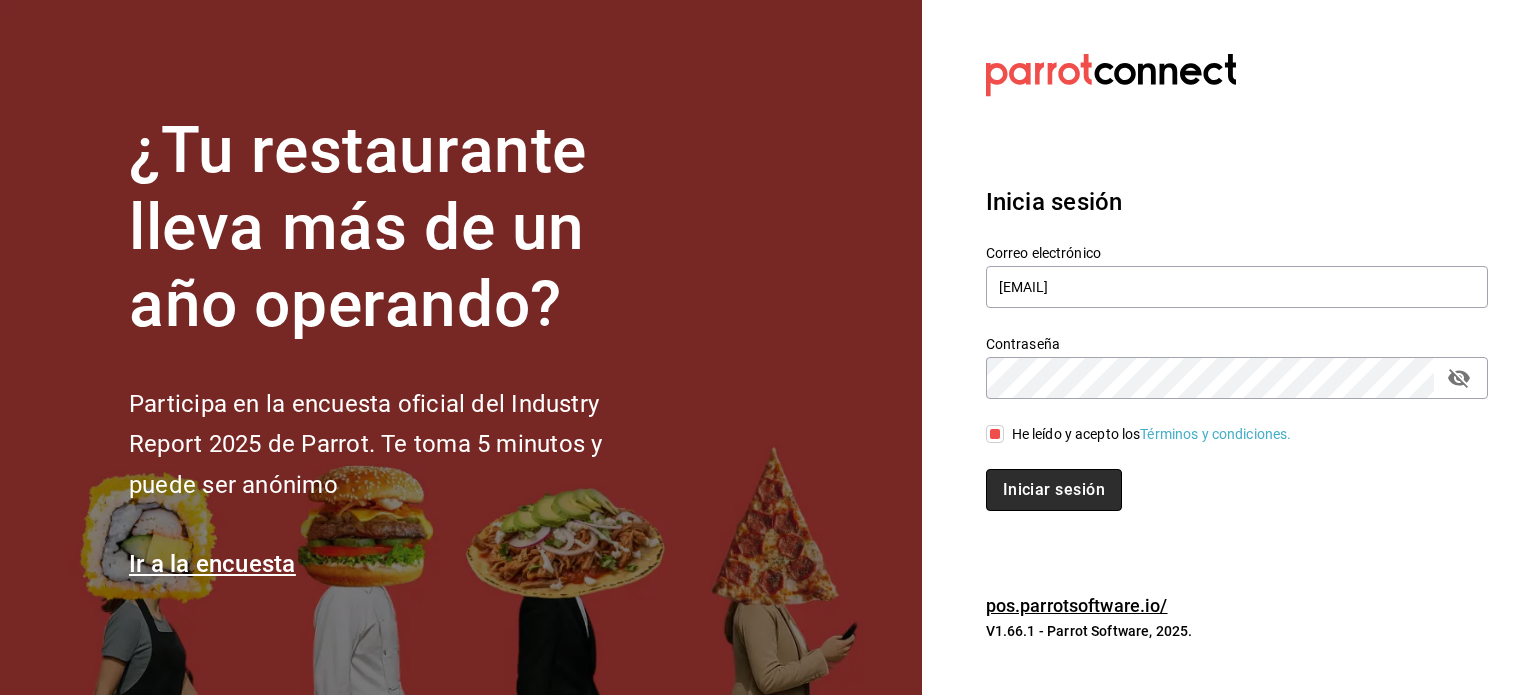 click on "Iniciar sesión" at bounding box center [1054, 490] 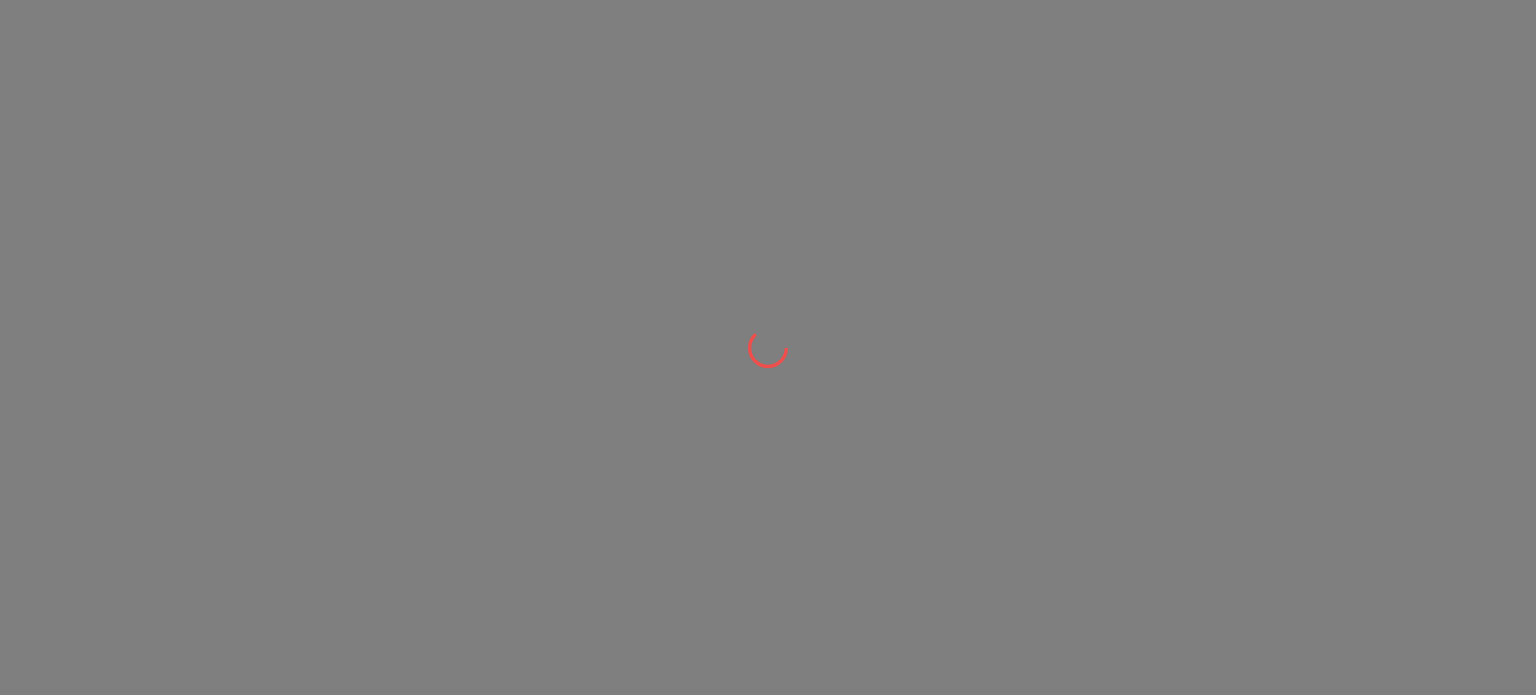 scroll, scrollTop: 0, scrollLeft: 0, axis: both 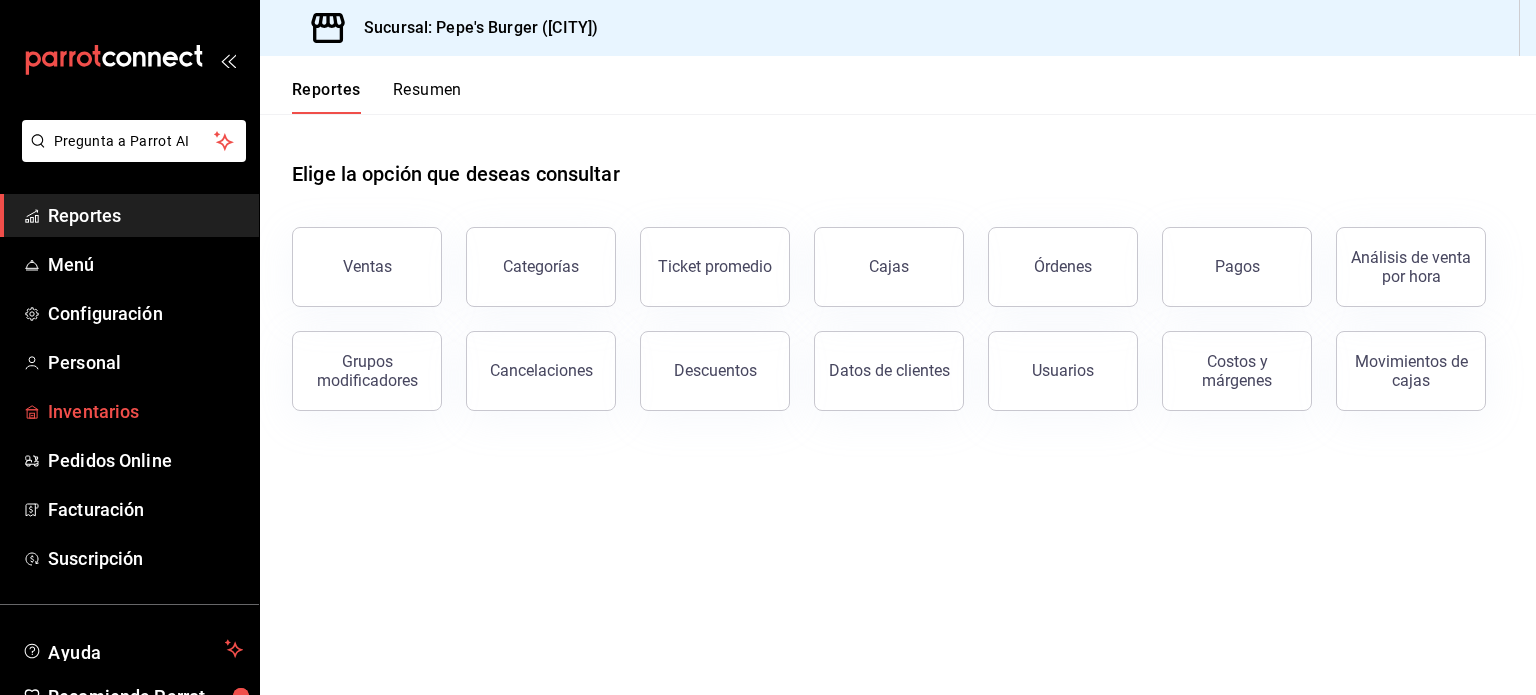 click on "Inventarios" at bounding box center [145, 411] 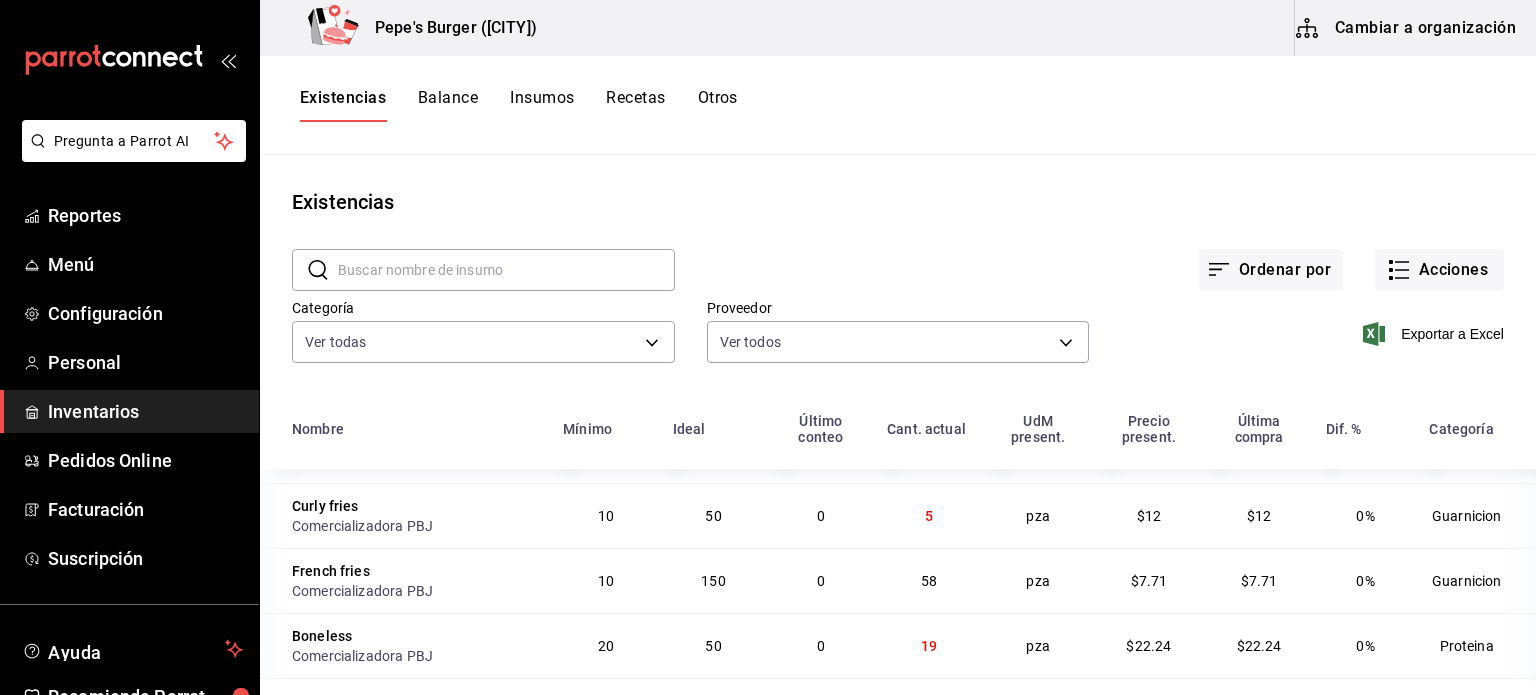 scroll, scrollTop: 1366, scrollLeft: 0, axis: vertical 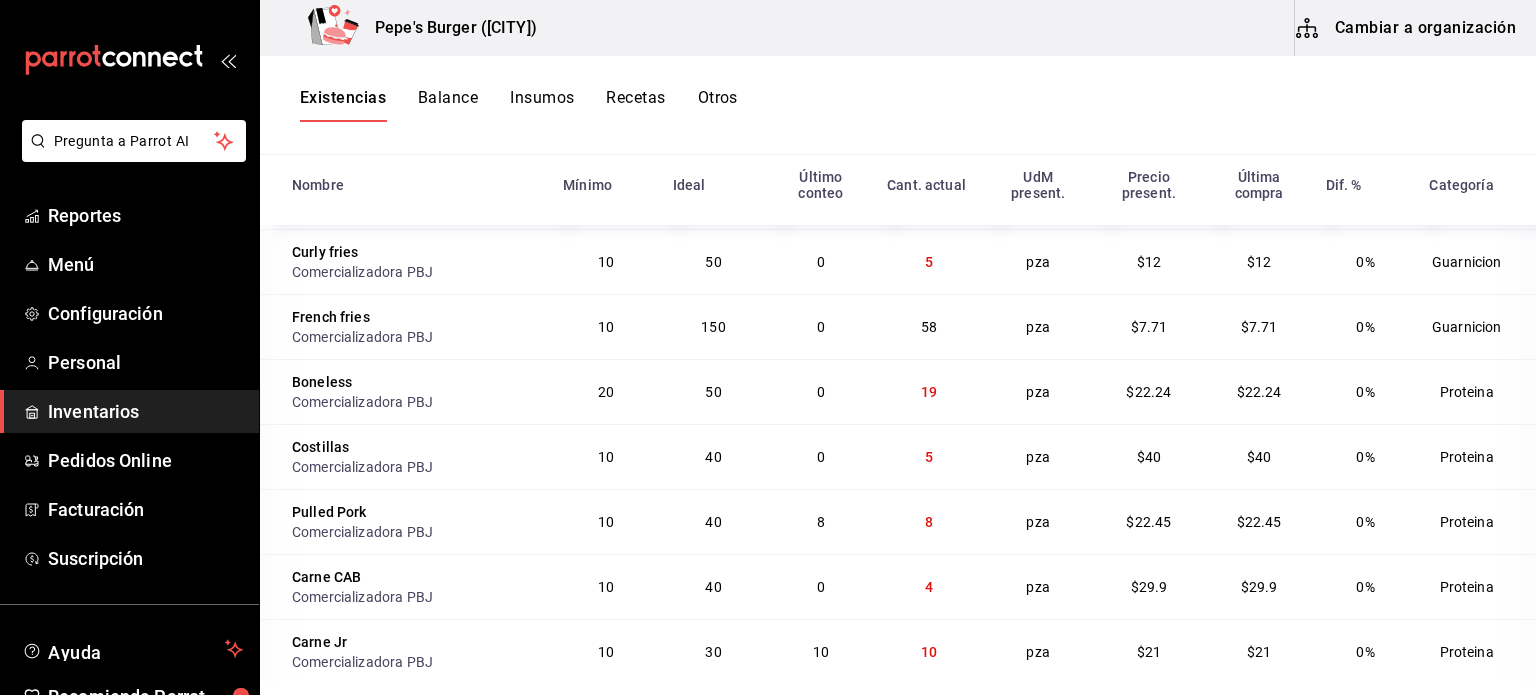 click on "Cambiar a organización" at bounding box center (1407, 28) 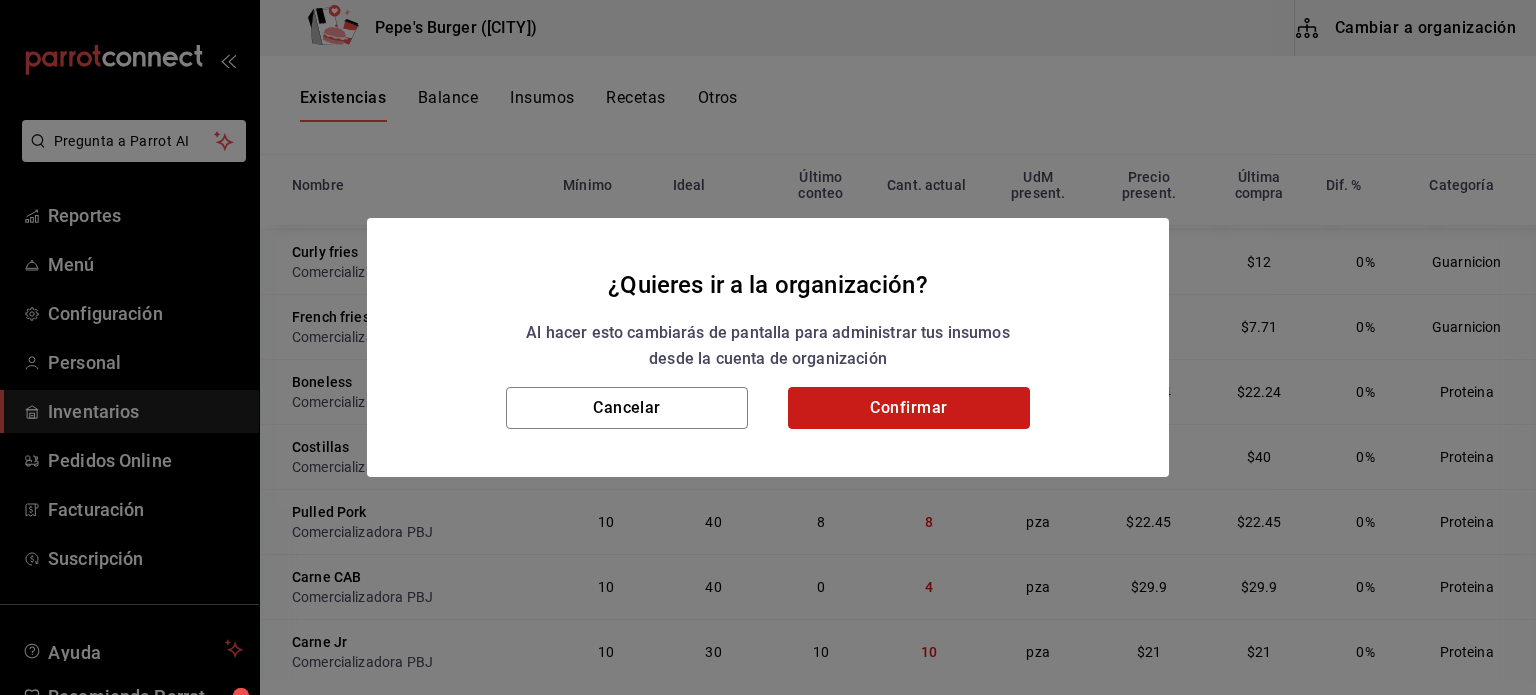 click on "Confirmar" at bounding box center (909, 408) 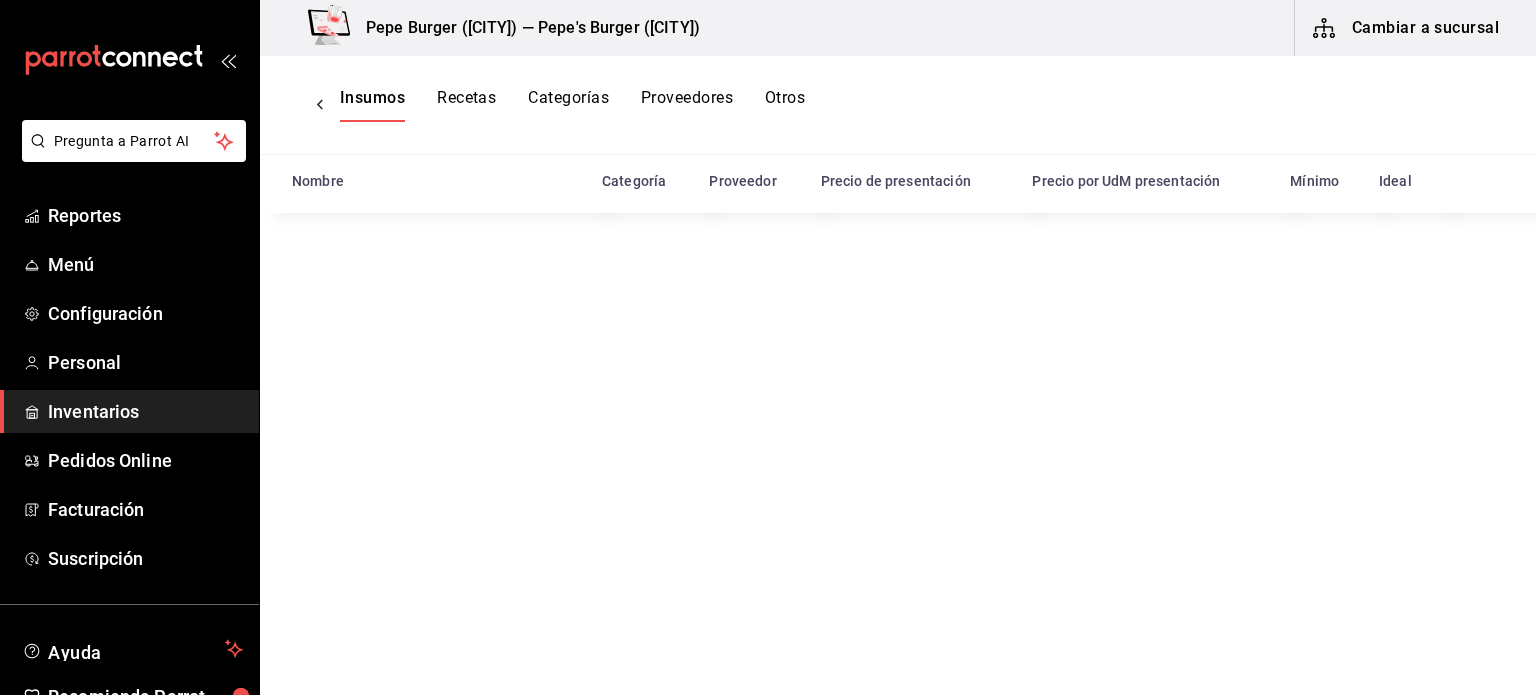 scroll, scrollTop: 0, scrollLeft: 0, axis: both 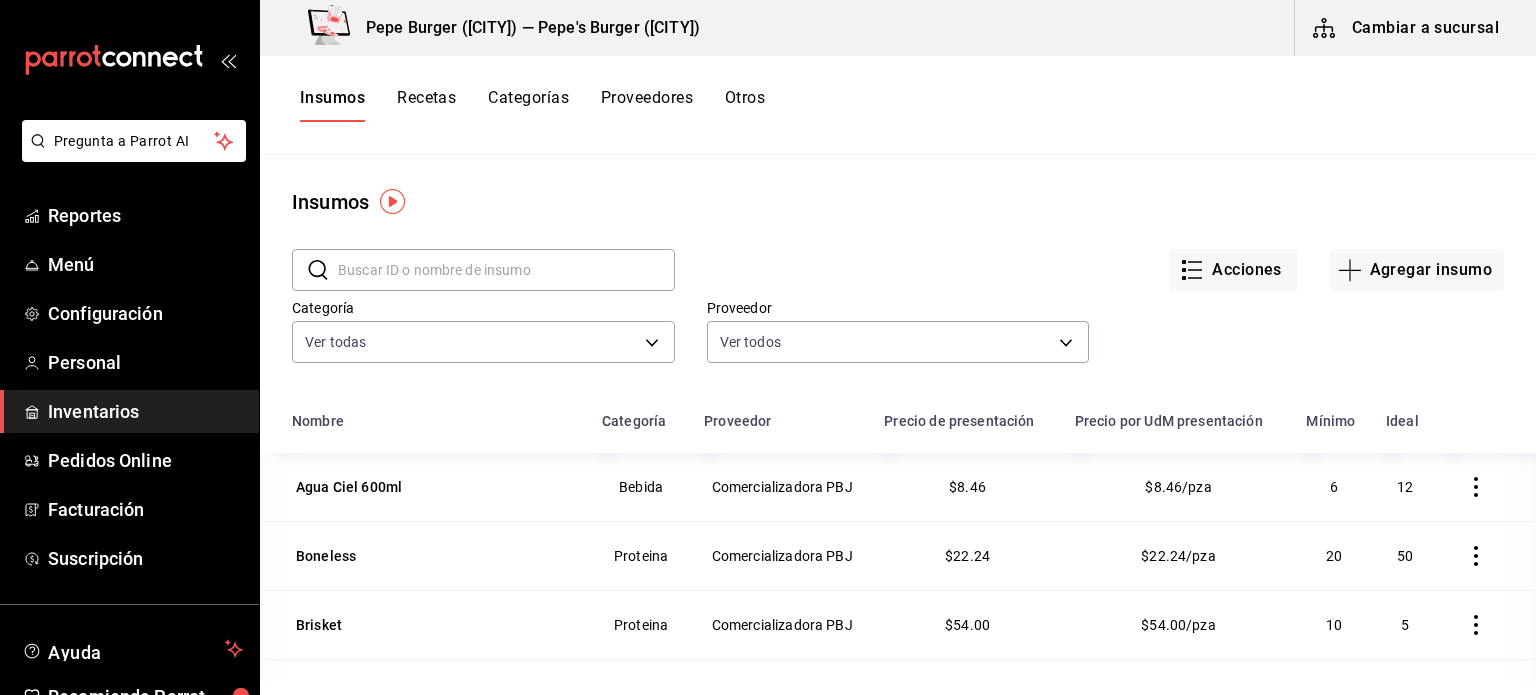 click on "Recetas" at bounding box center [426, 105] 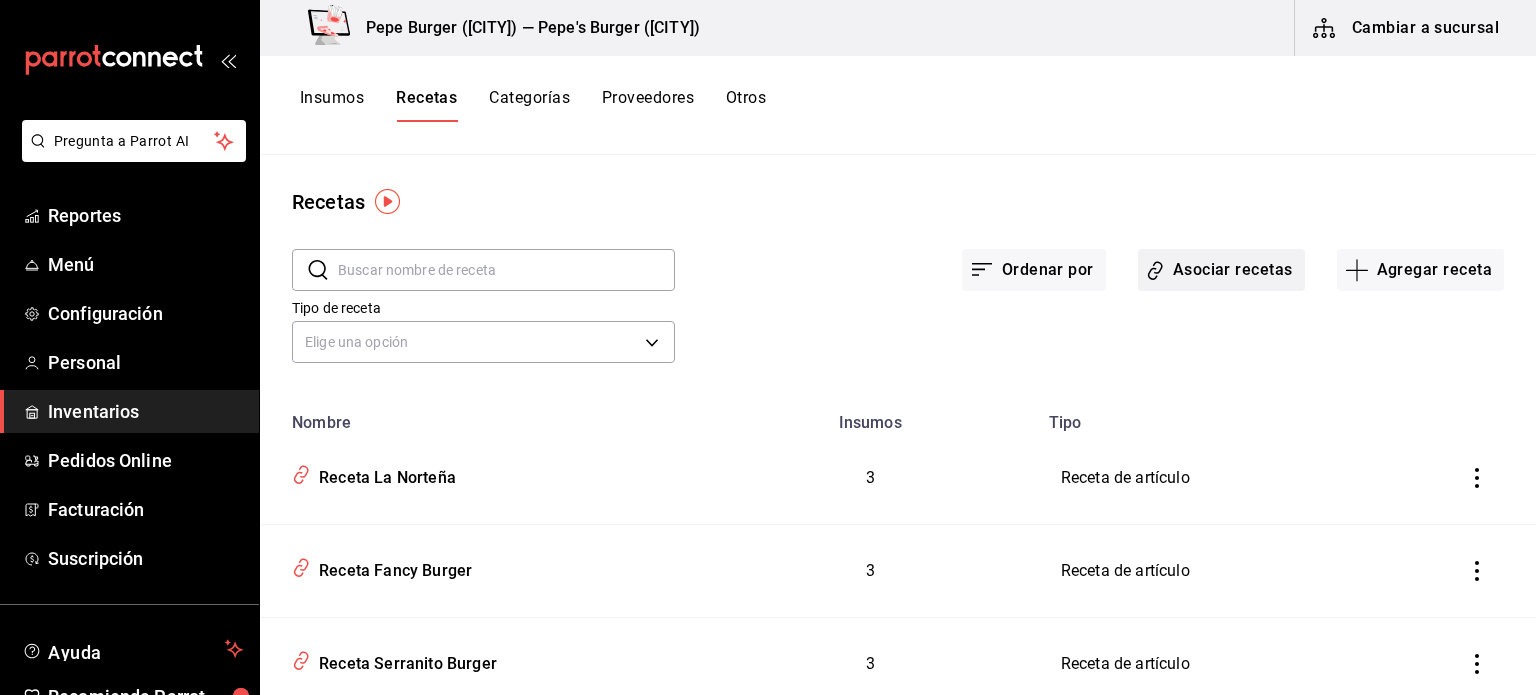 click on "Asociar recetas" at bounding box center [1221, 270] 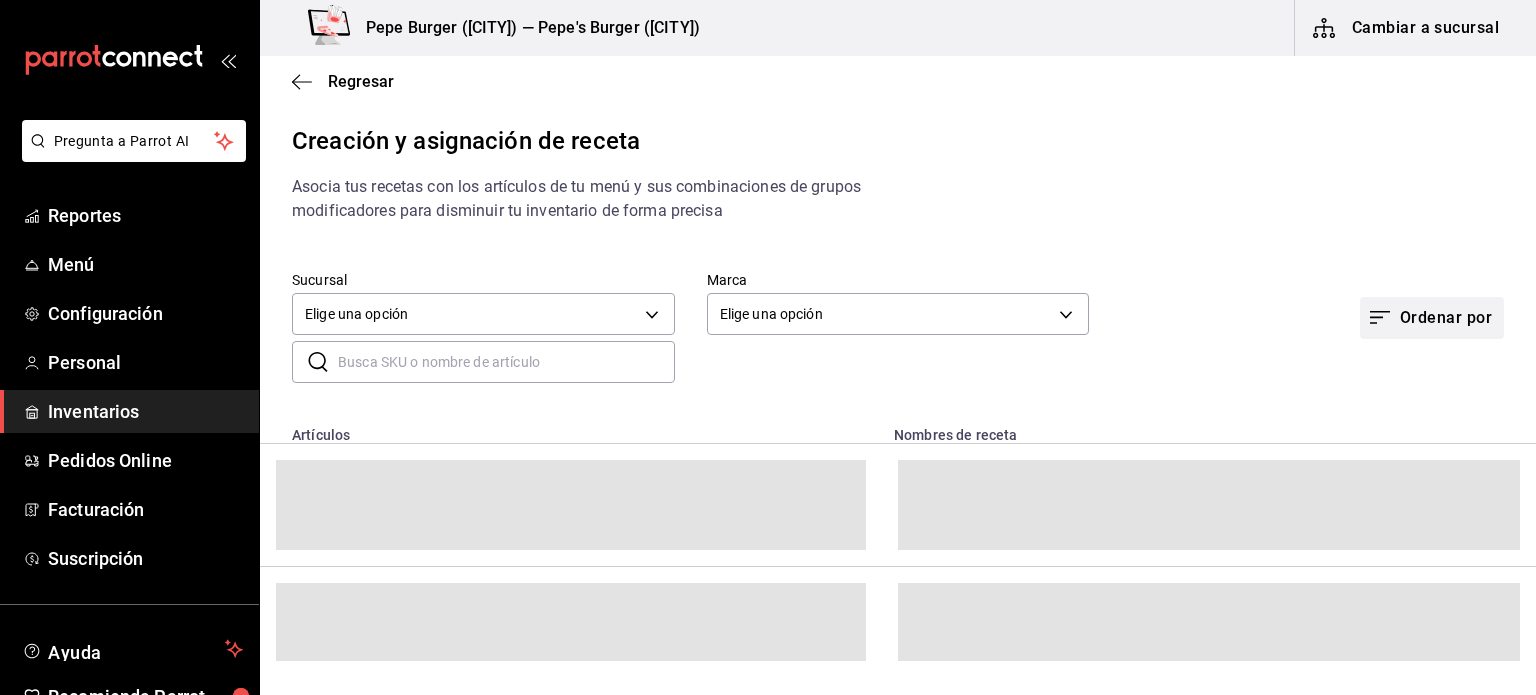 click 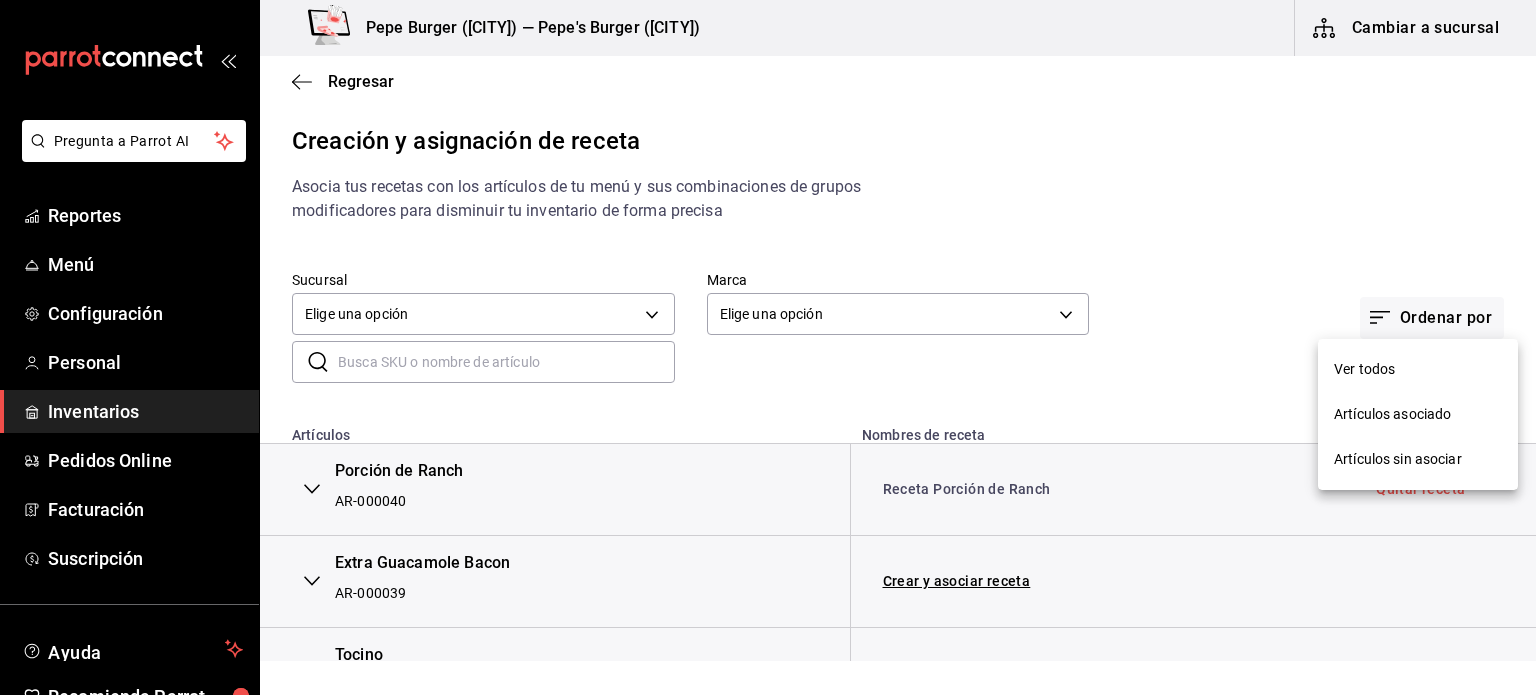click on "Artículos sin asociar" at bounding box center (1398, 459) 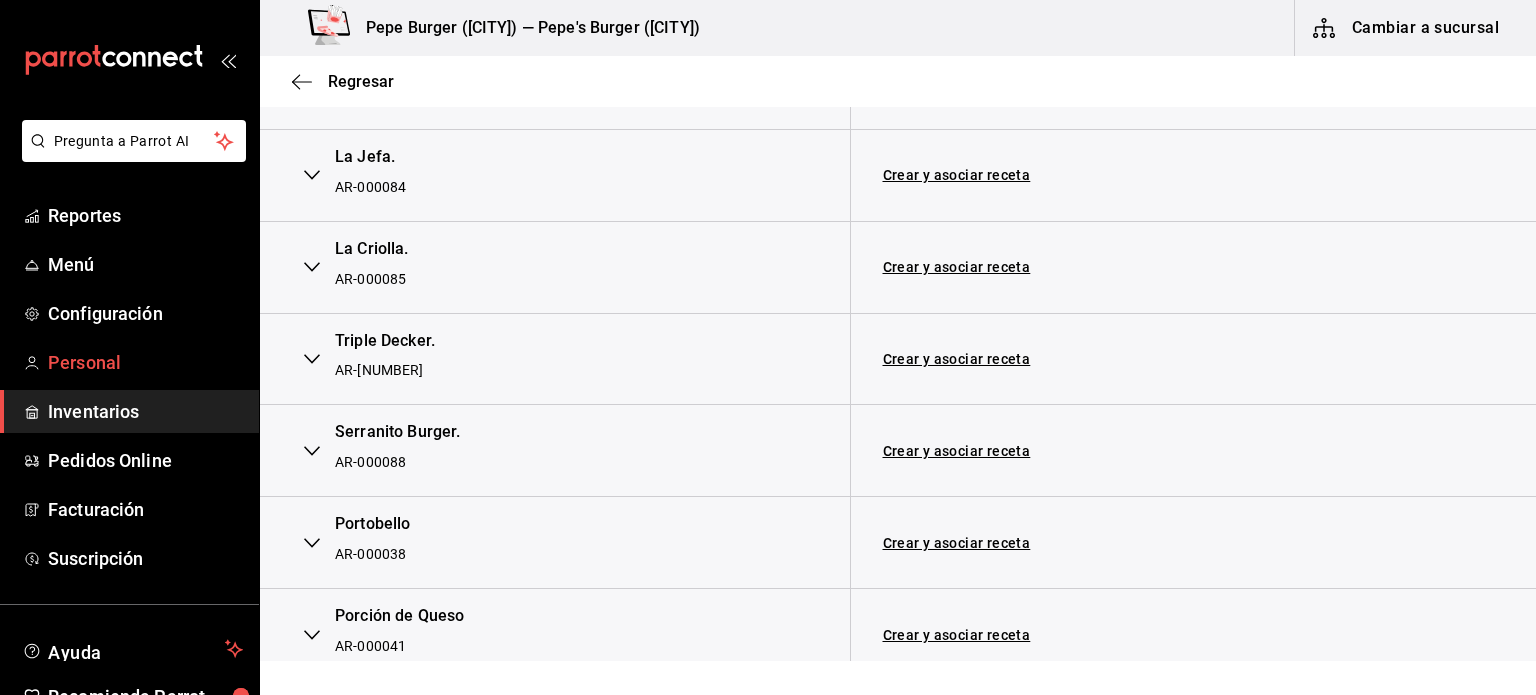 scroll, scrollTop: 1200, scrollLeft: 0, axis: vertical 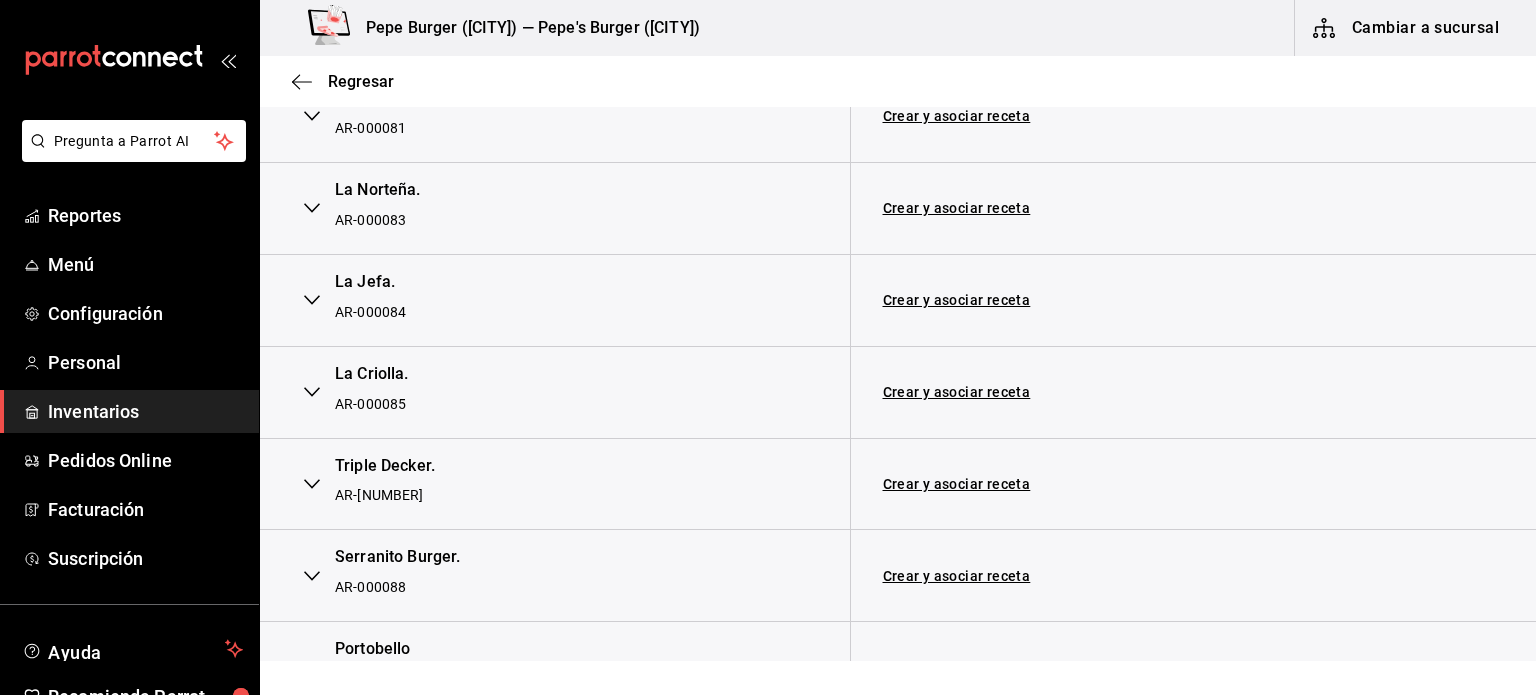 click on "Inventarios" at bounding box center [145, 411] 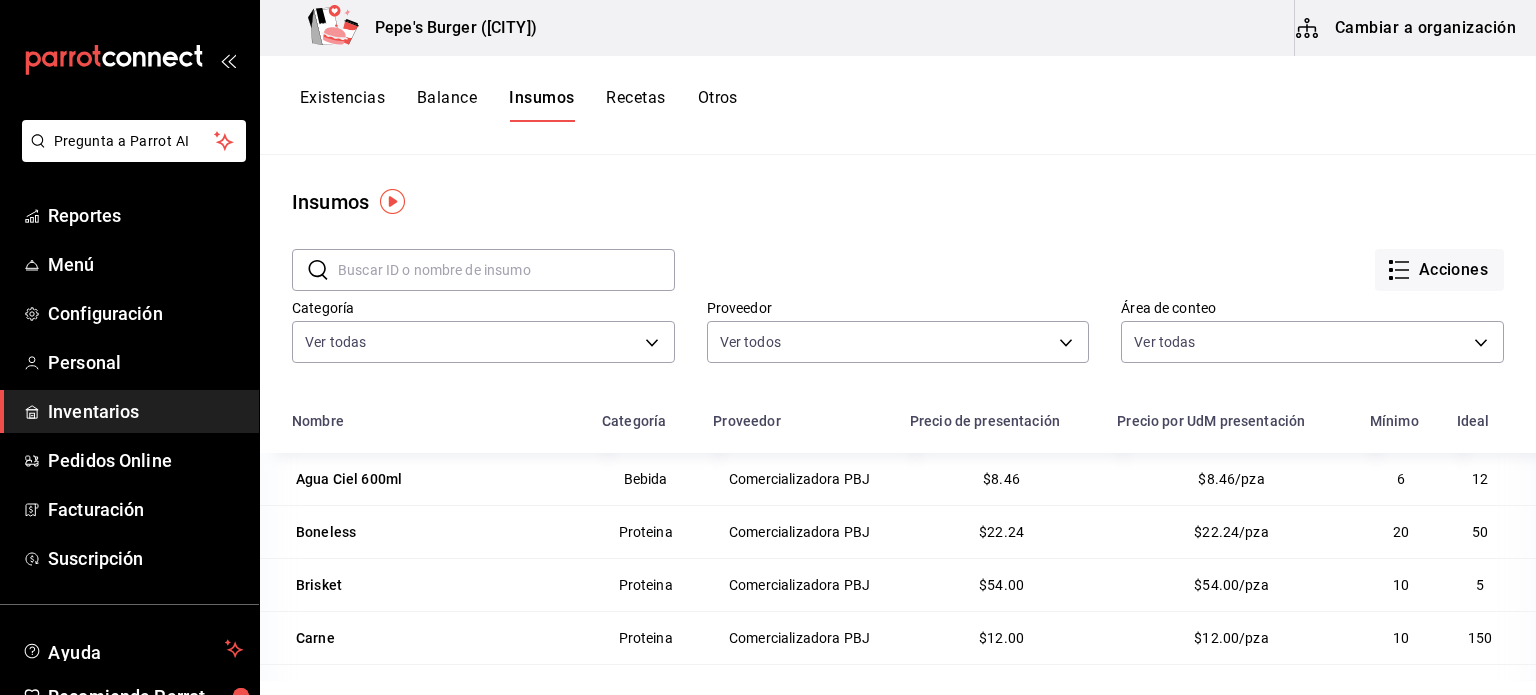 click on "Cambiar a organización" at bounding box center [1407, 28] 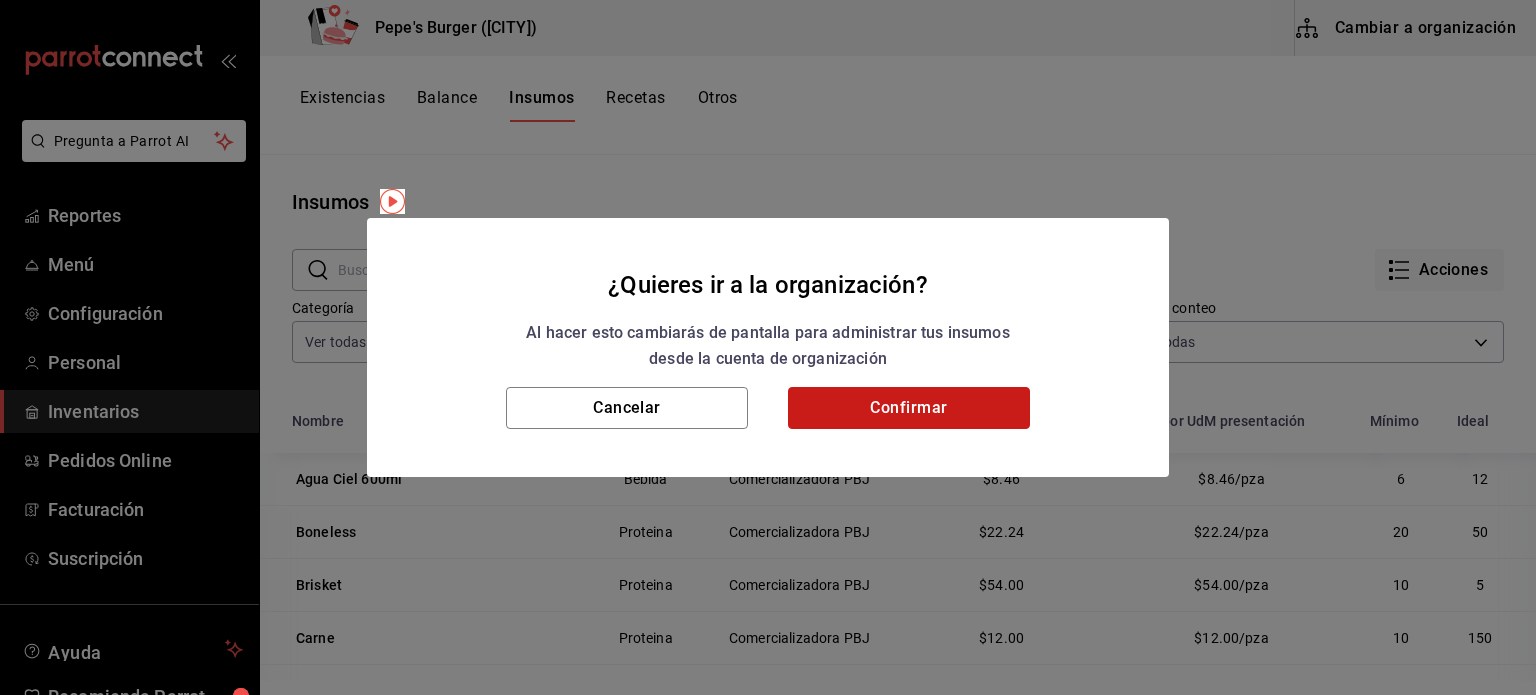 click on "Confirmar" at bounding box center (909, 408) 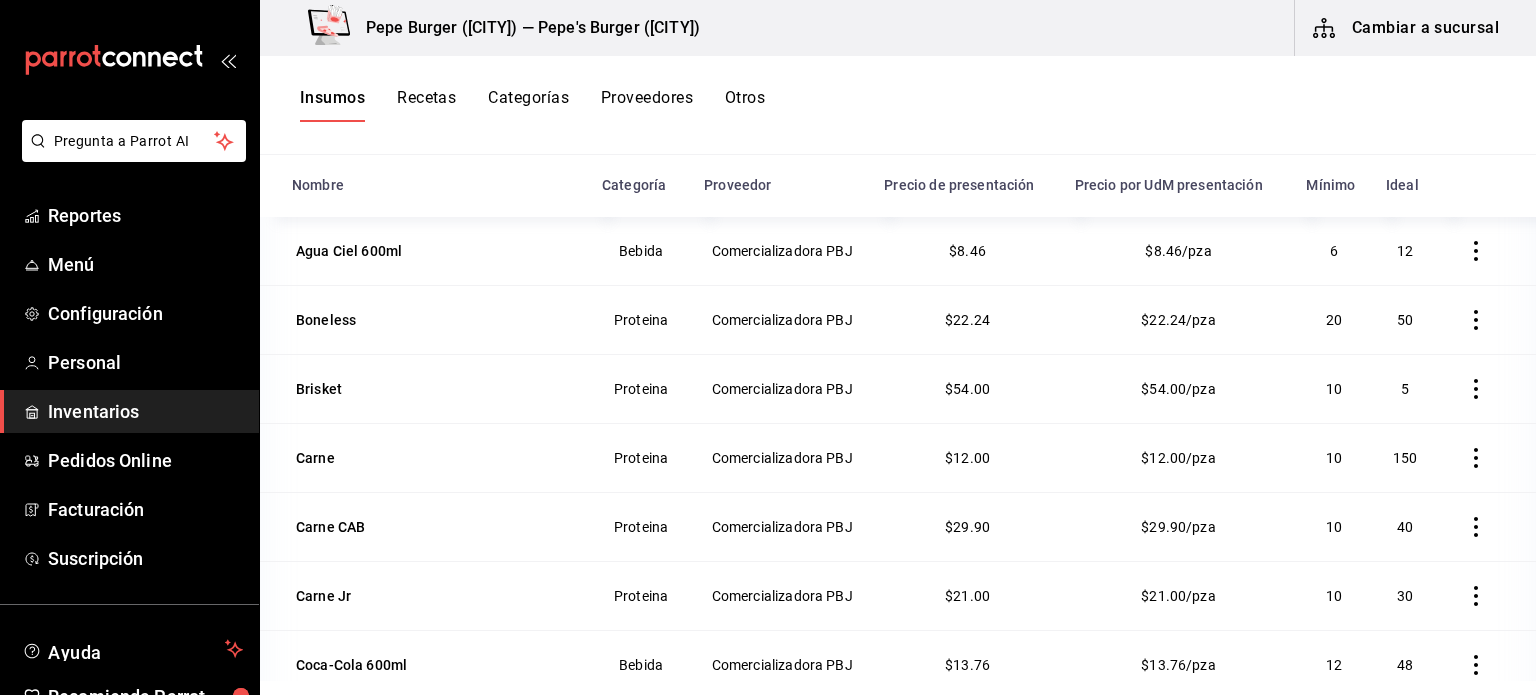 scroll, scrollTop: 245, scrollLeft: 0, axis: vertical 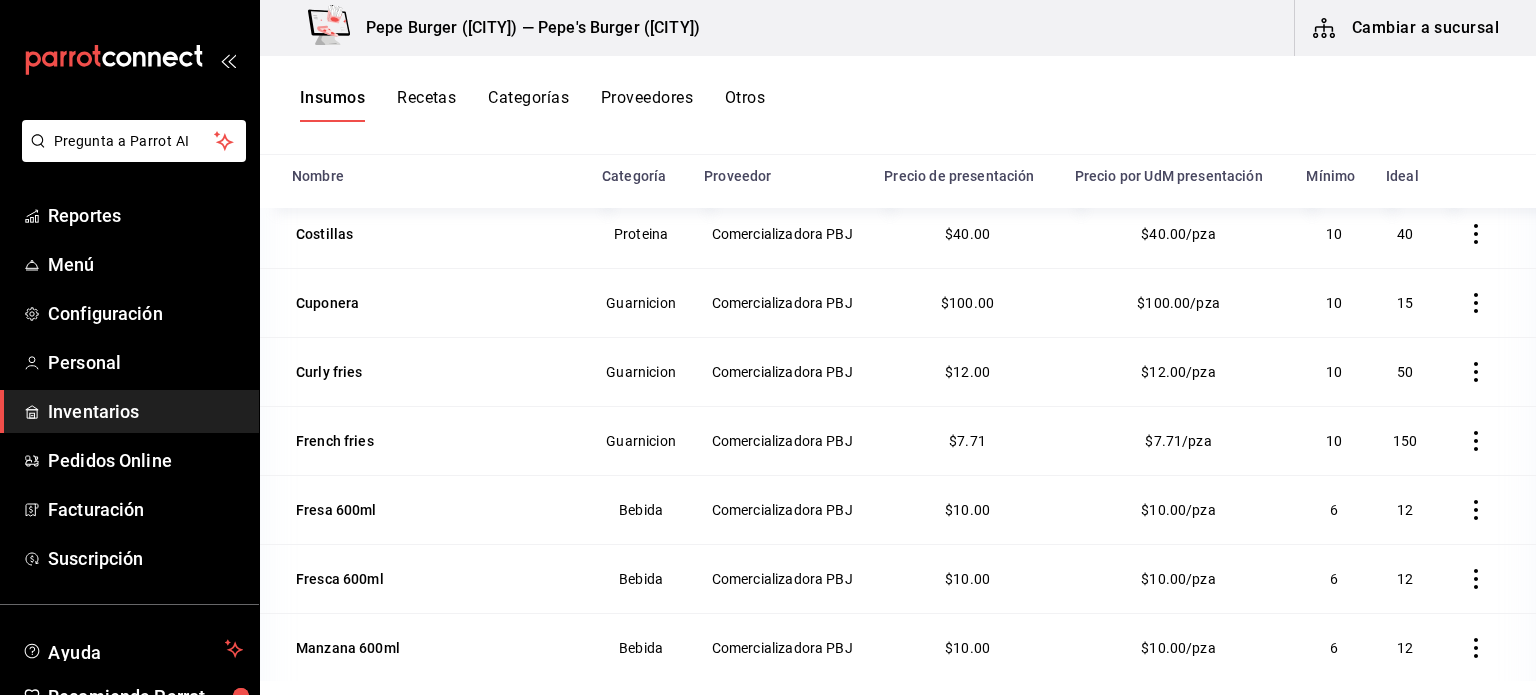 click on "Cambiar a sucursal" at bounding box center [1407, 28] 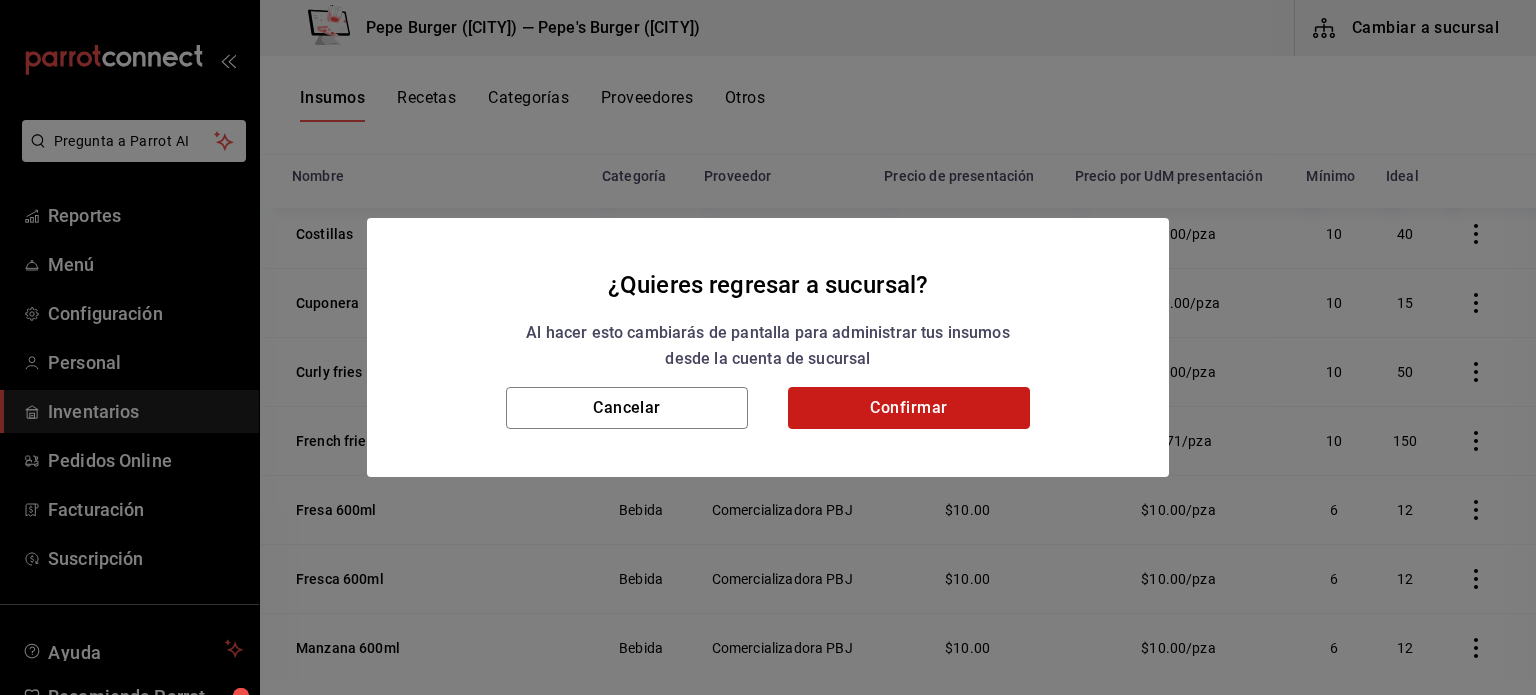 click on "Confirmar" at bounding box center [909, 408] 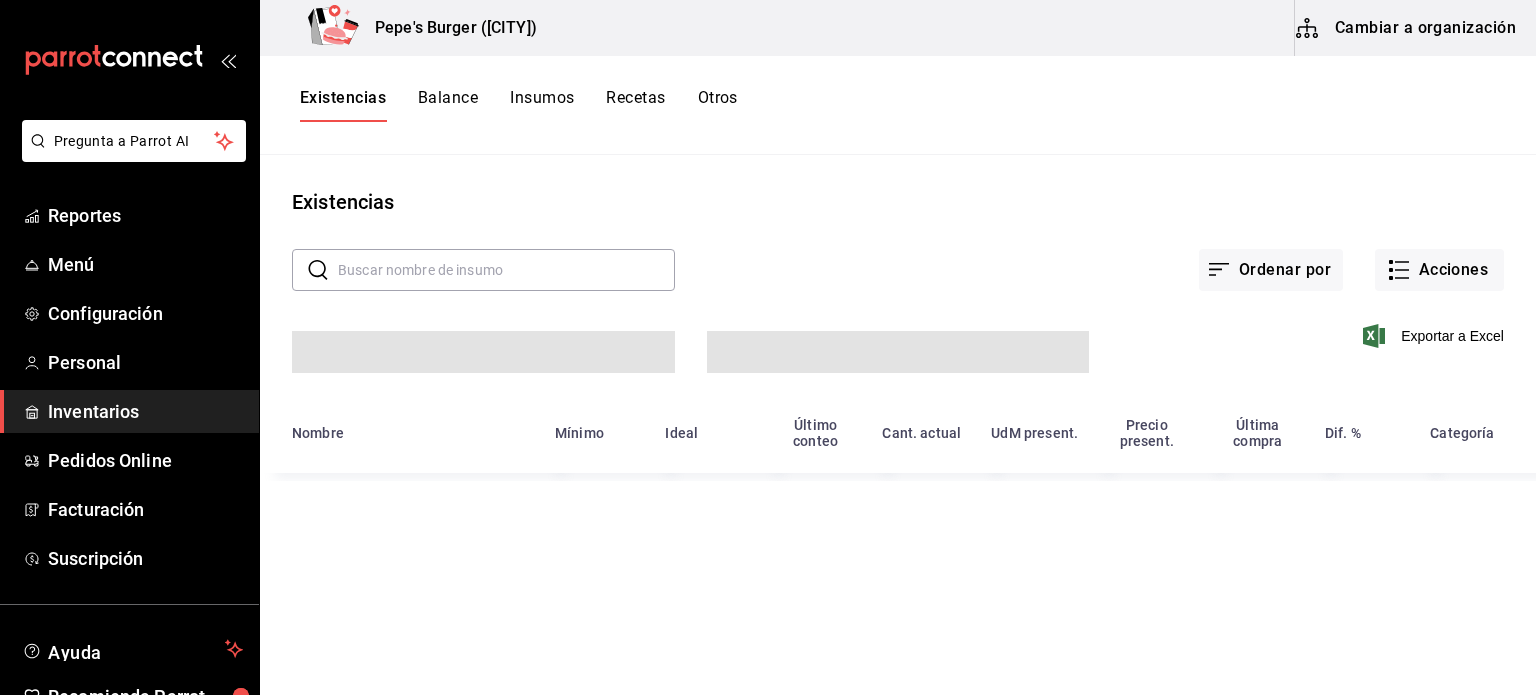 scroll, scrollTop: 0, scrollLeft: 0, axis: both 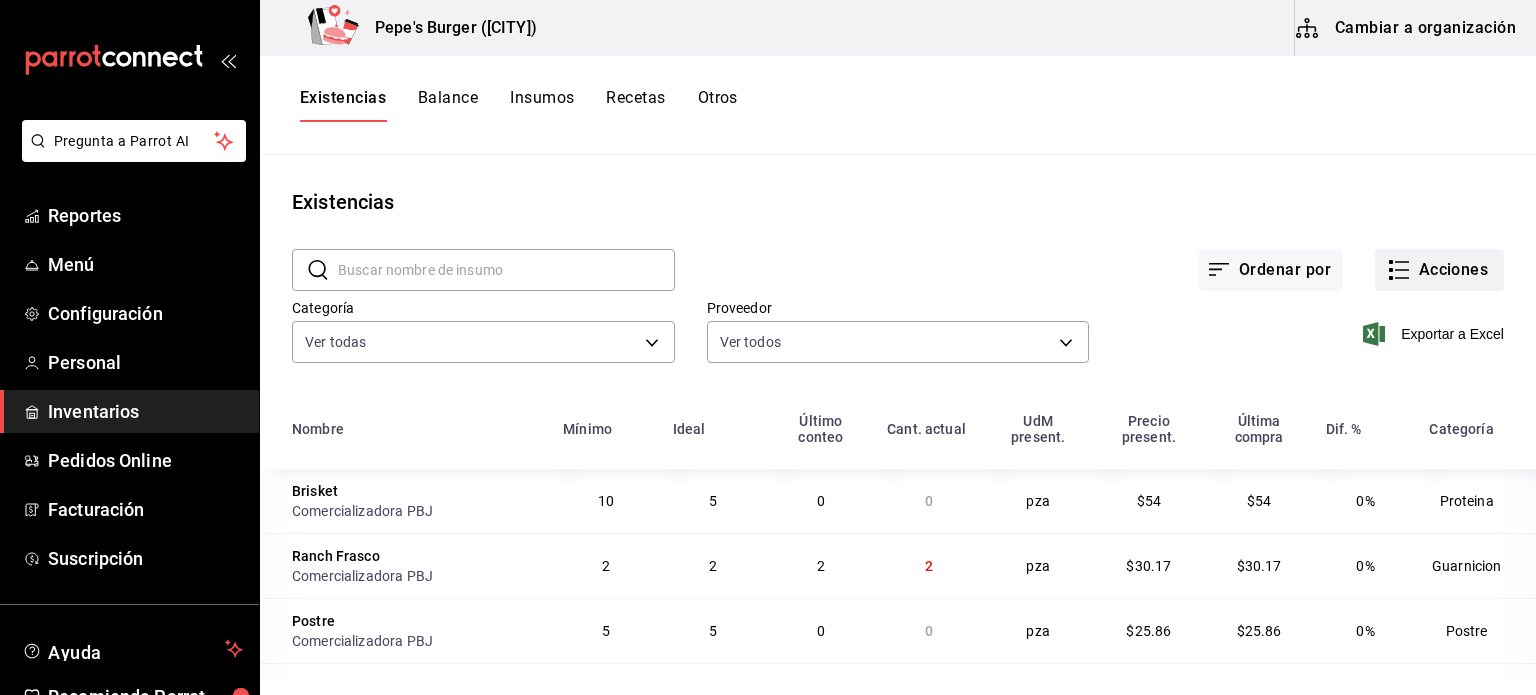 click on "Acciones" at bounding box center [1439, 270] 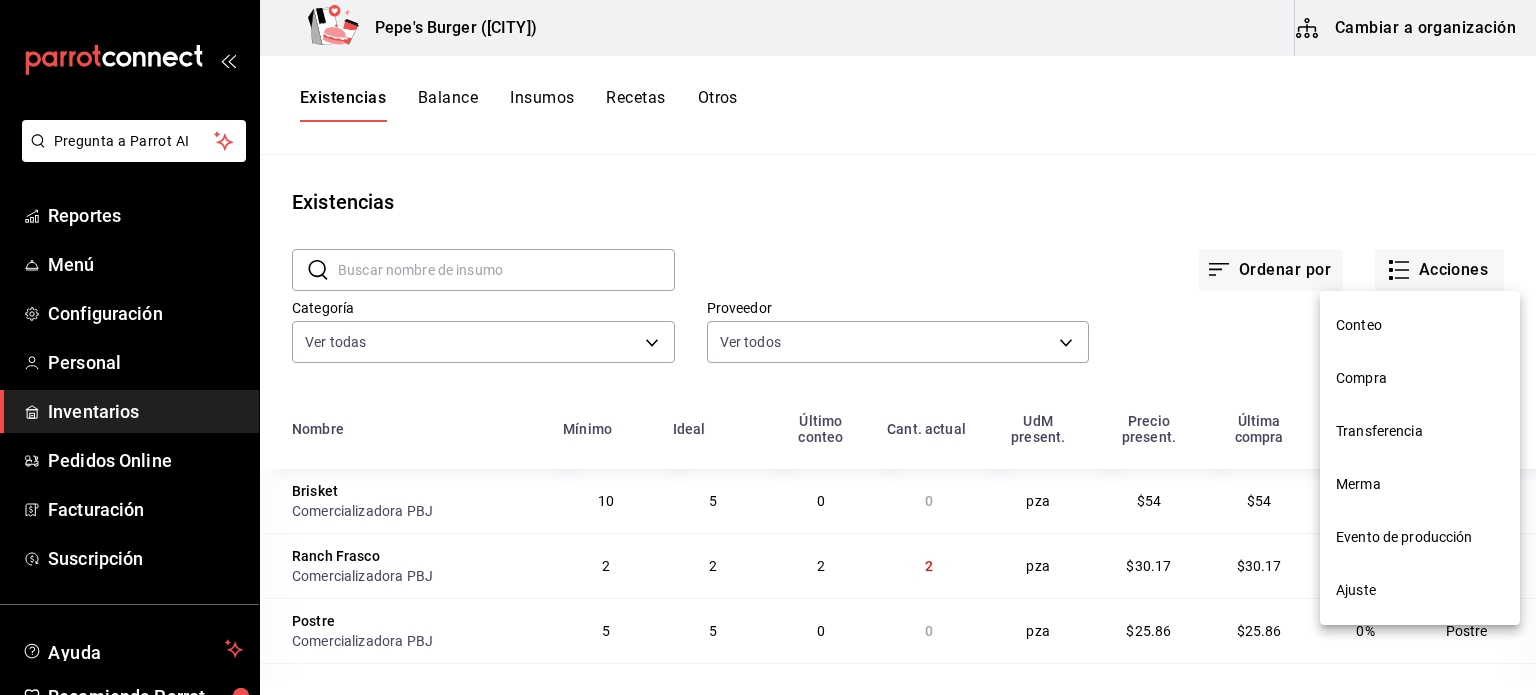 click on "Ajuste" at bounding box center [1420, 590] 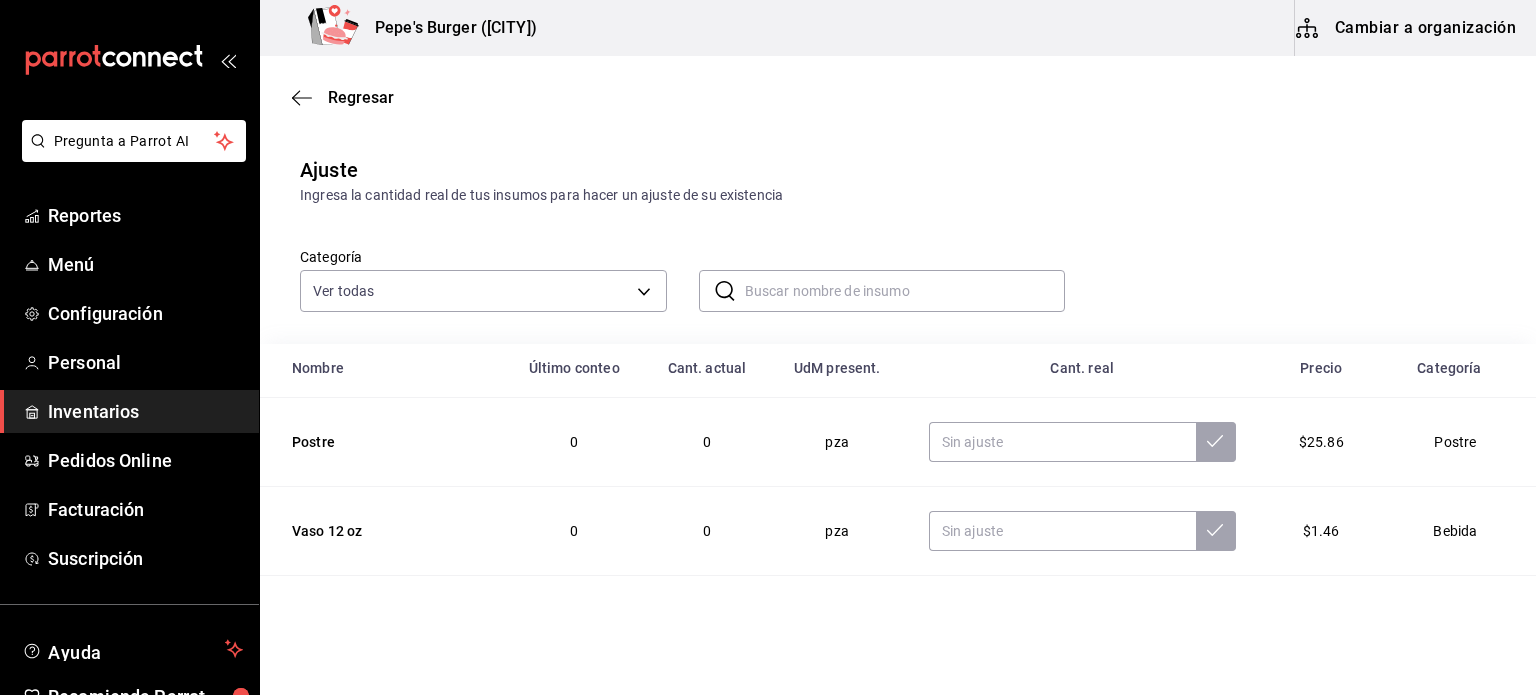 scroll, scrollTop: 374, scrollLeft: 0, axis: vertical 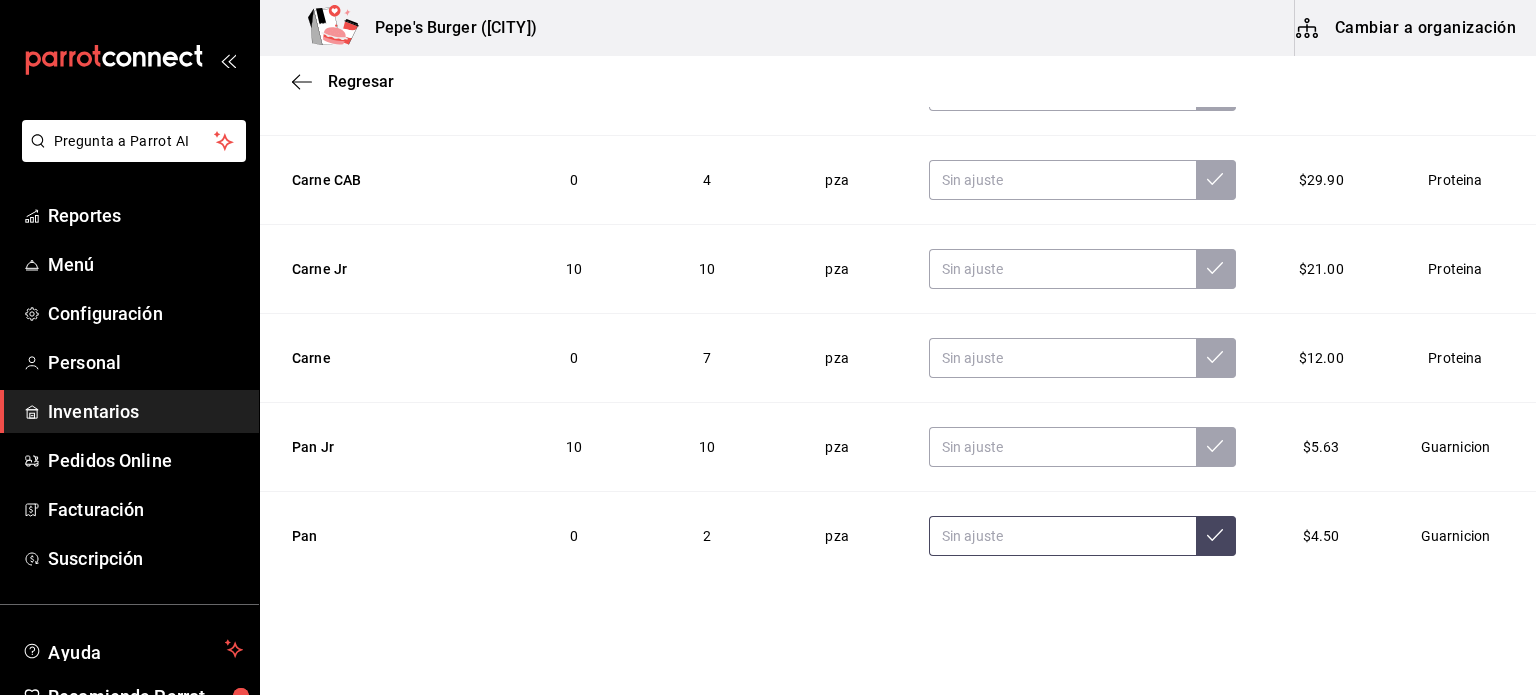 click at bounding box center [1062, 536] 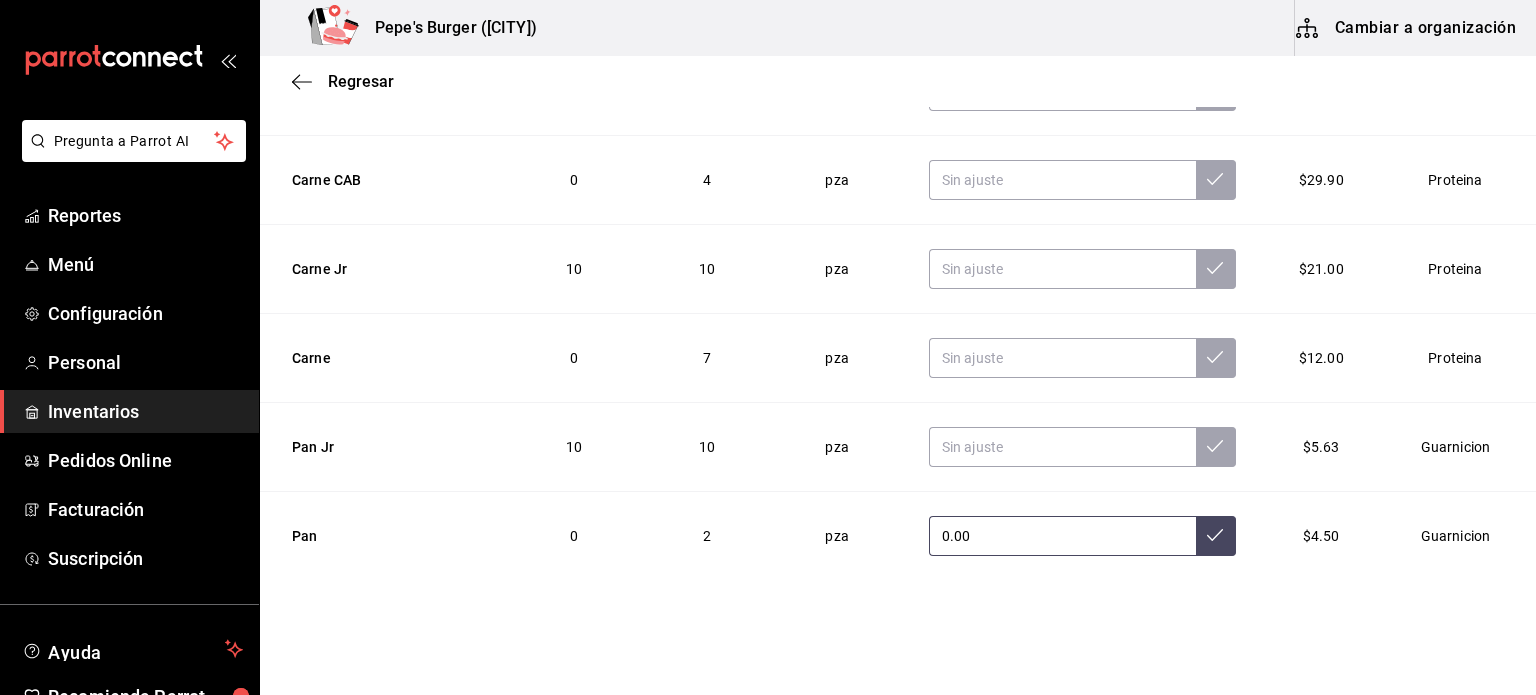 type on "0.00" 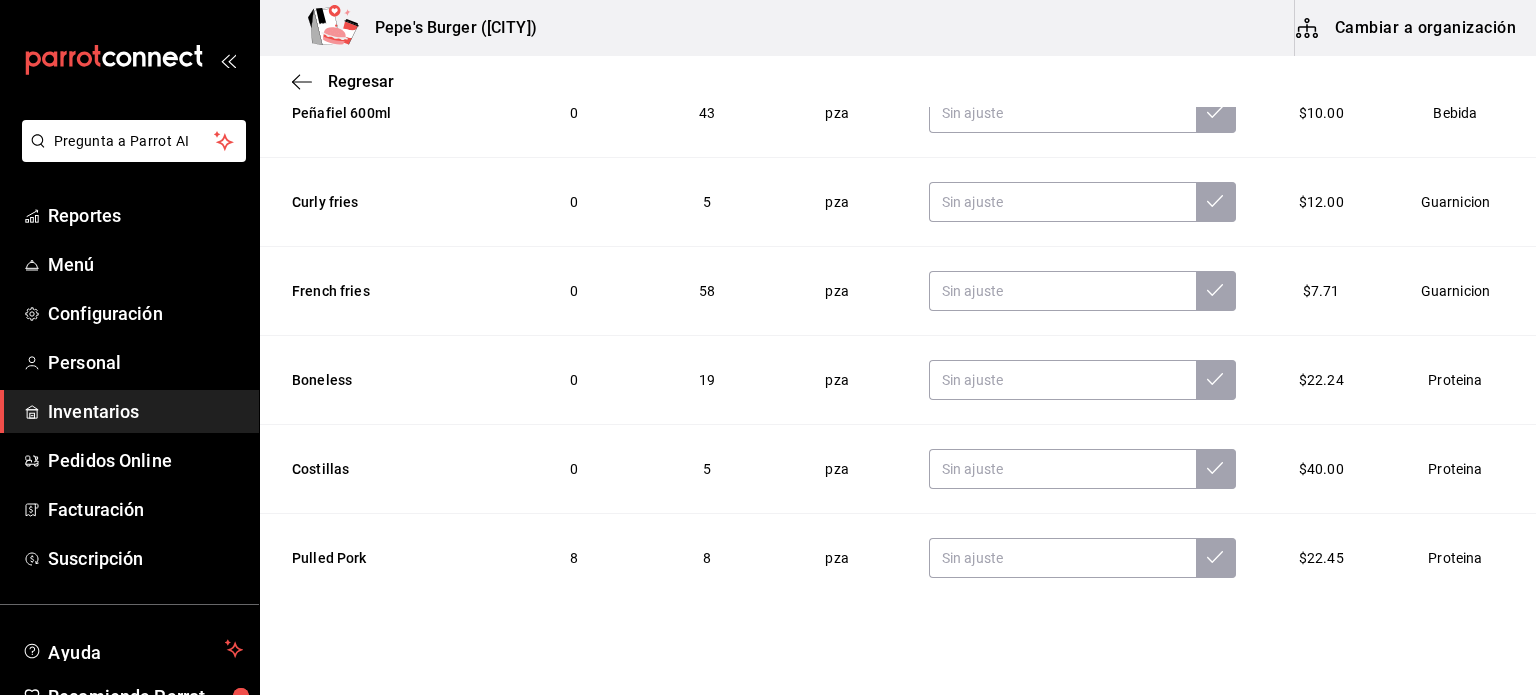 scroll, scrollTop: 1472, scrollLeft: 0, axis: vertical 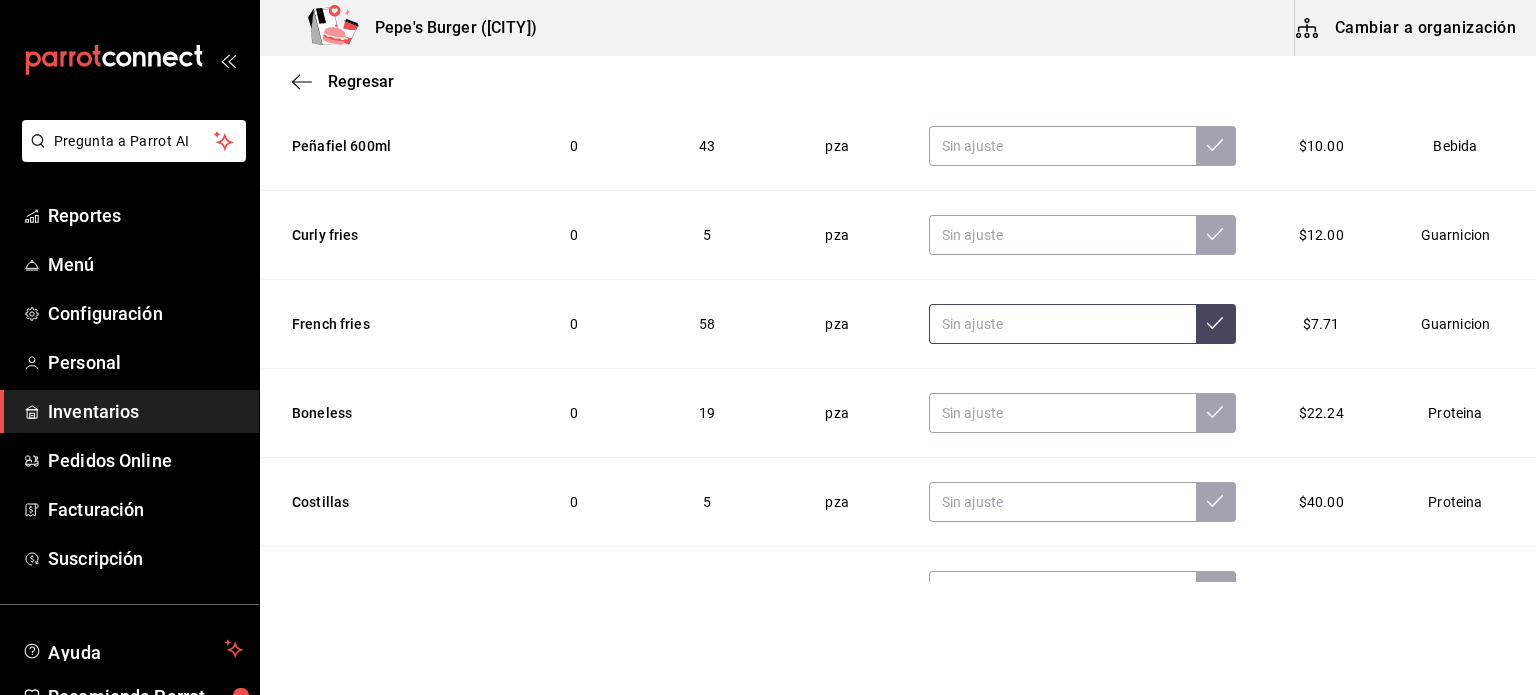 click at bounding box center (1062, 324) 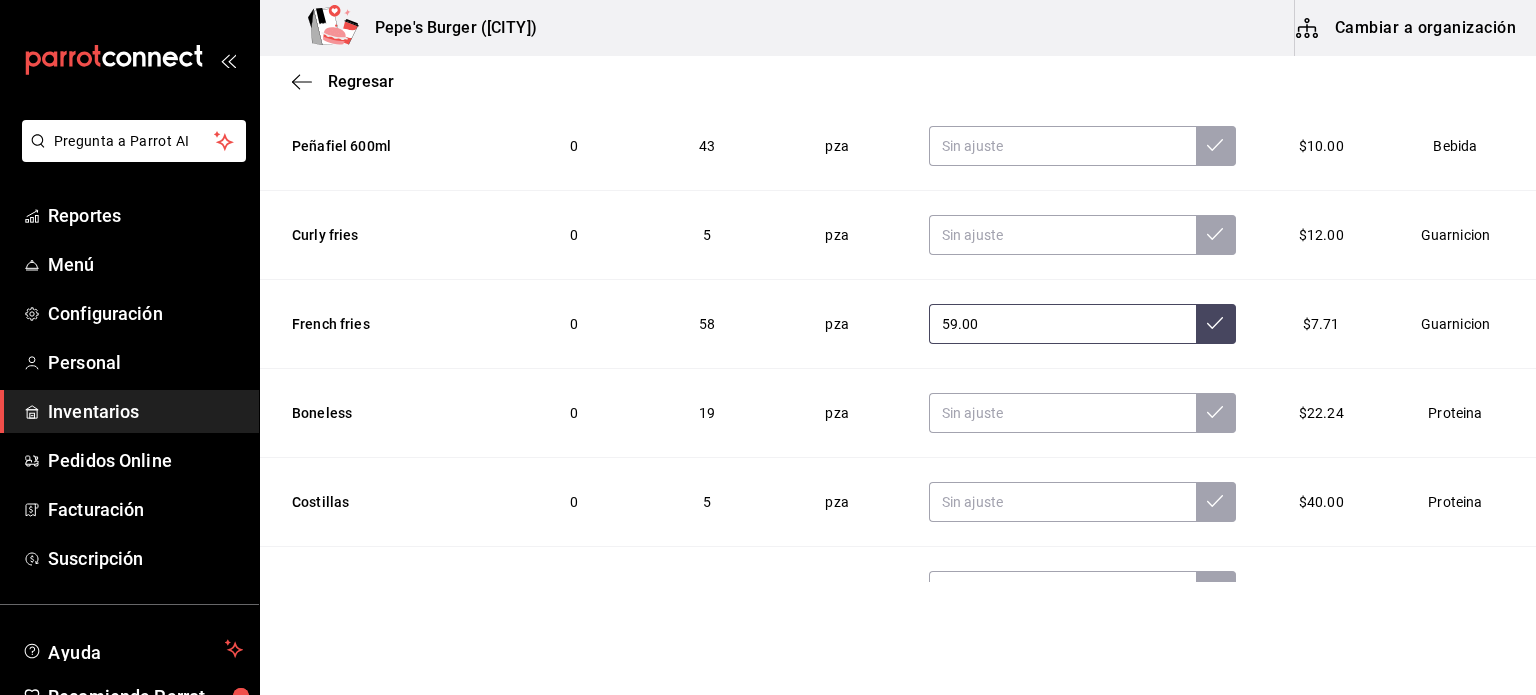 type on "59.00" 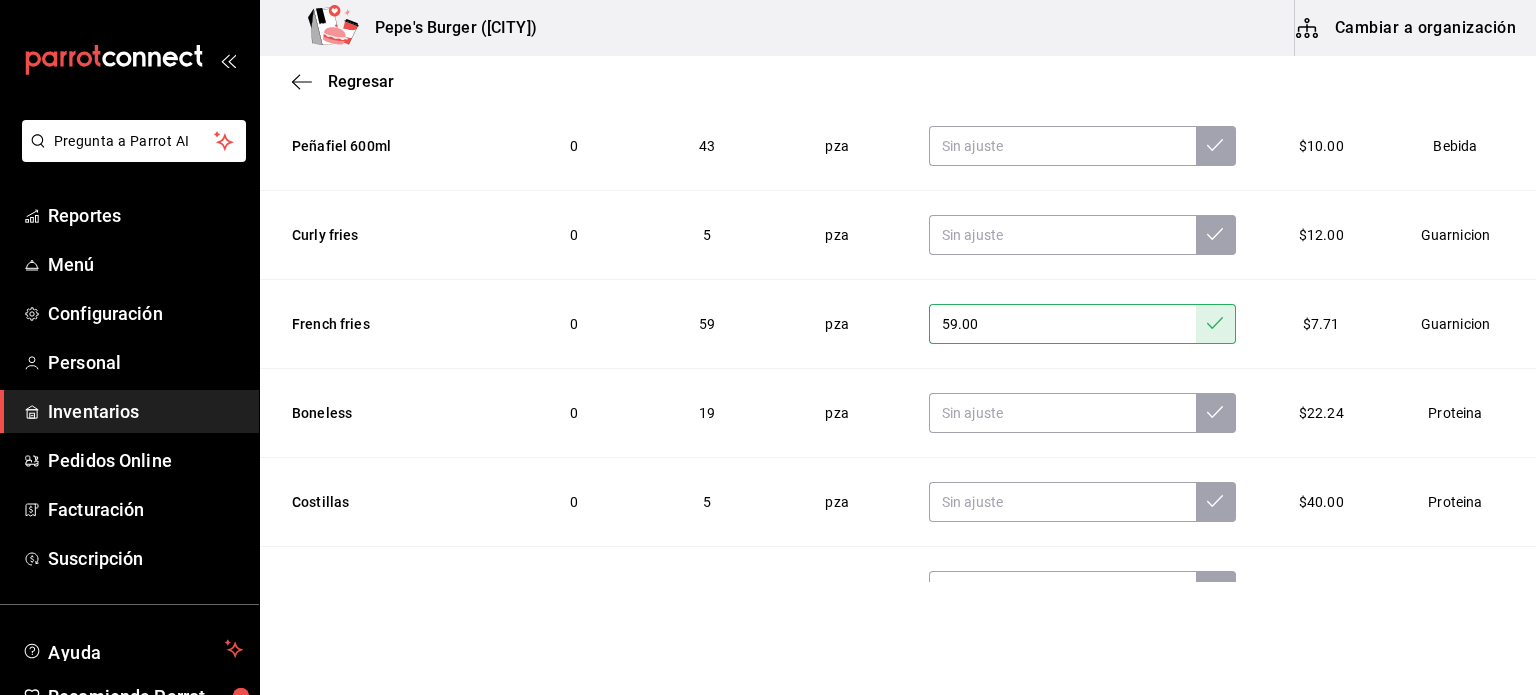 click at bounding box center [1082, 413] 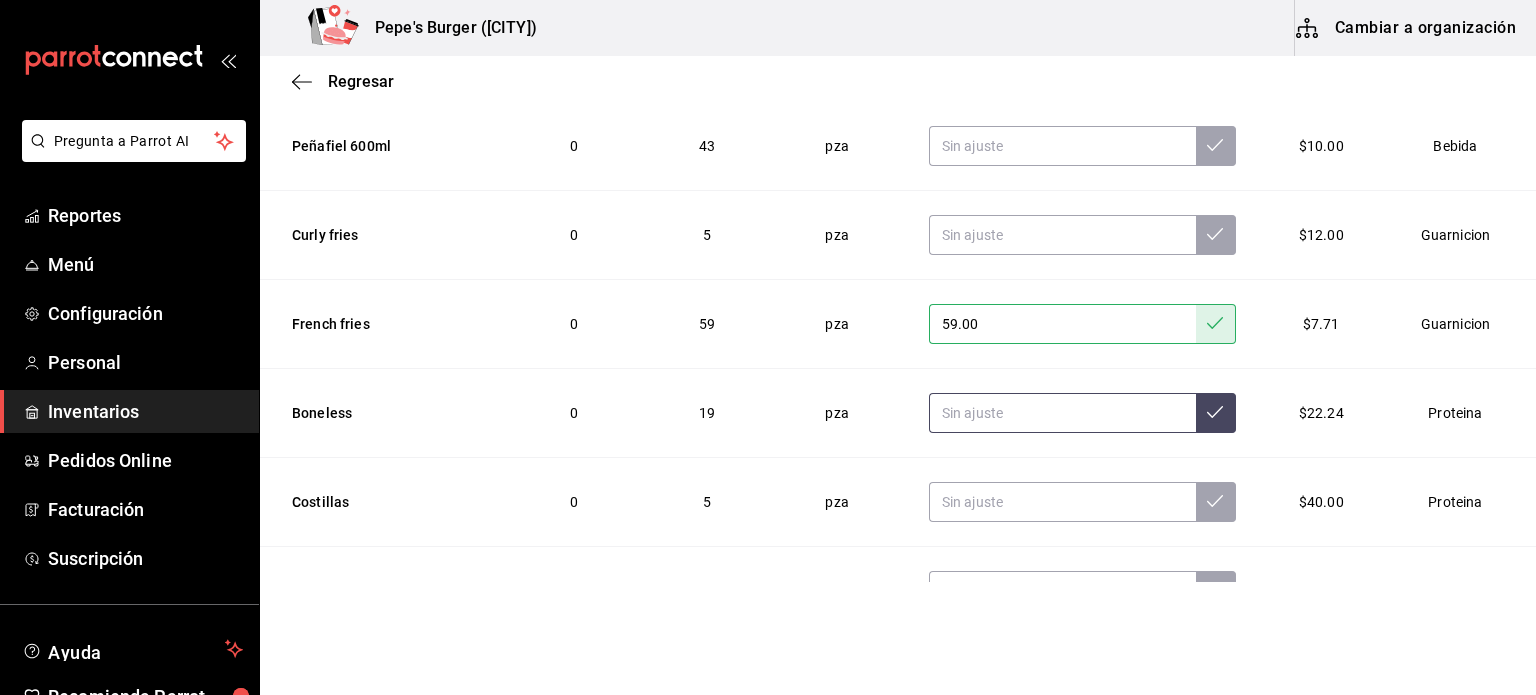 click at bounding box center (1062, 413) 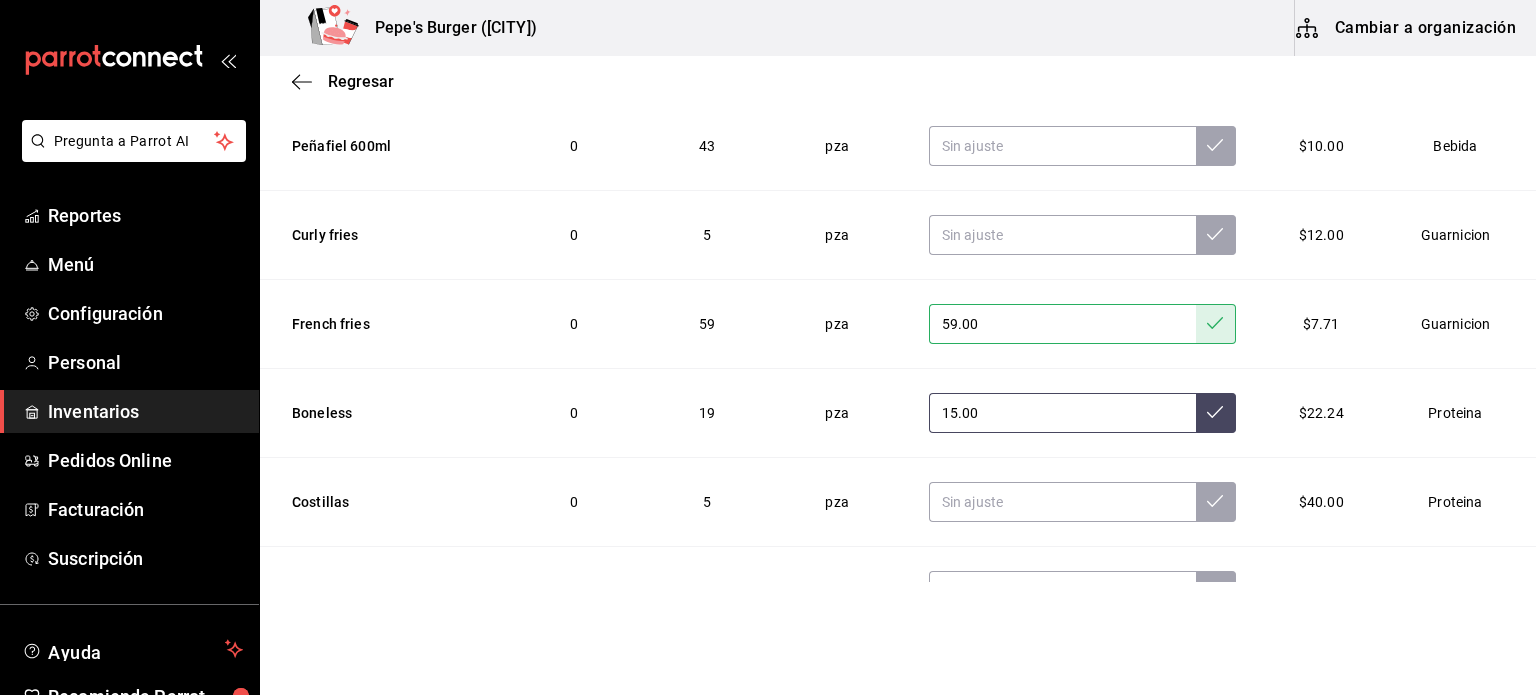 type on "15.00" 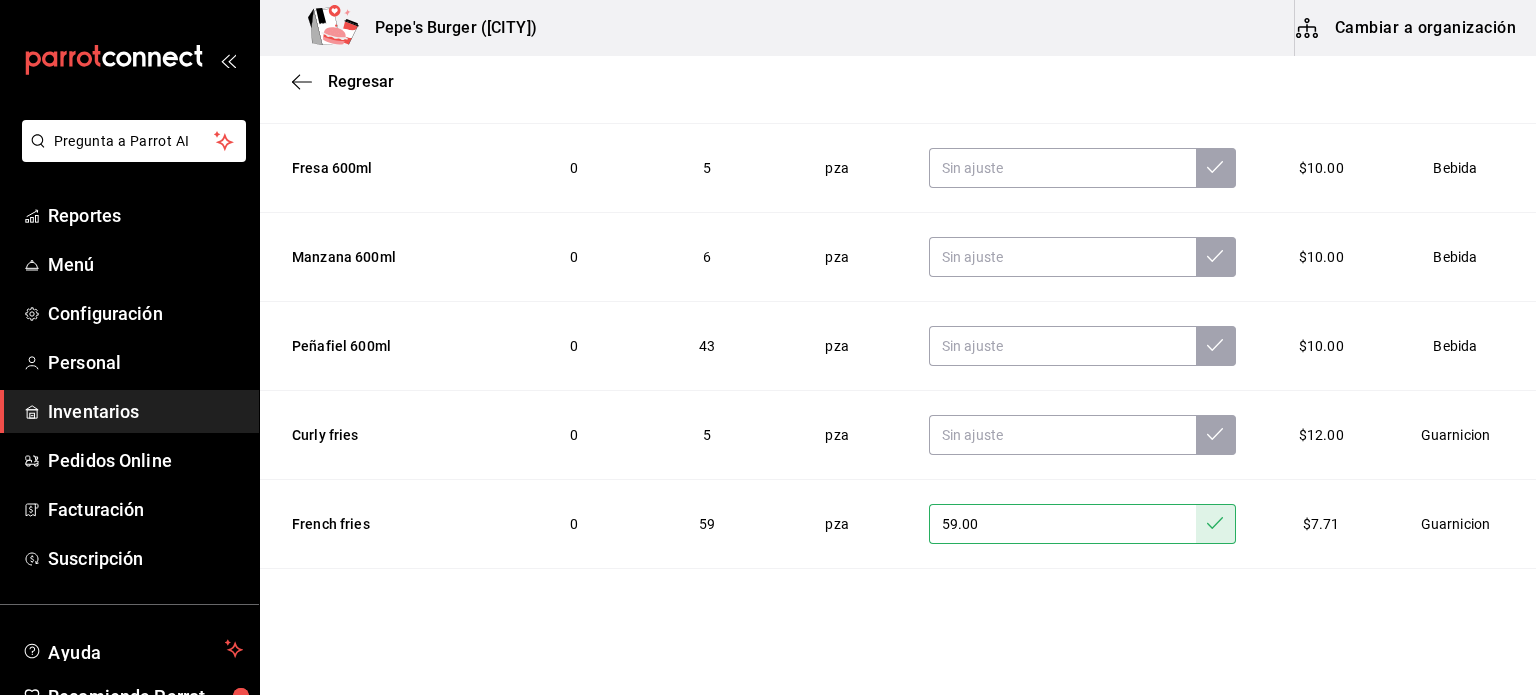 scroll, scrollTop: 1172, scrollLeft: 0, axis: vertical 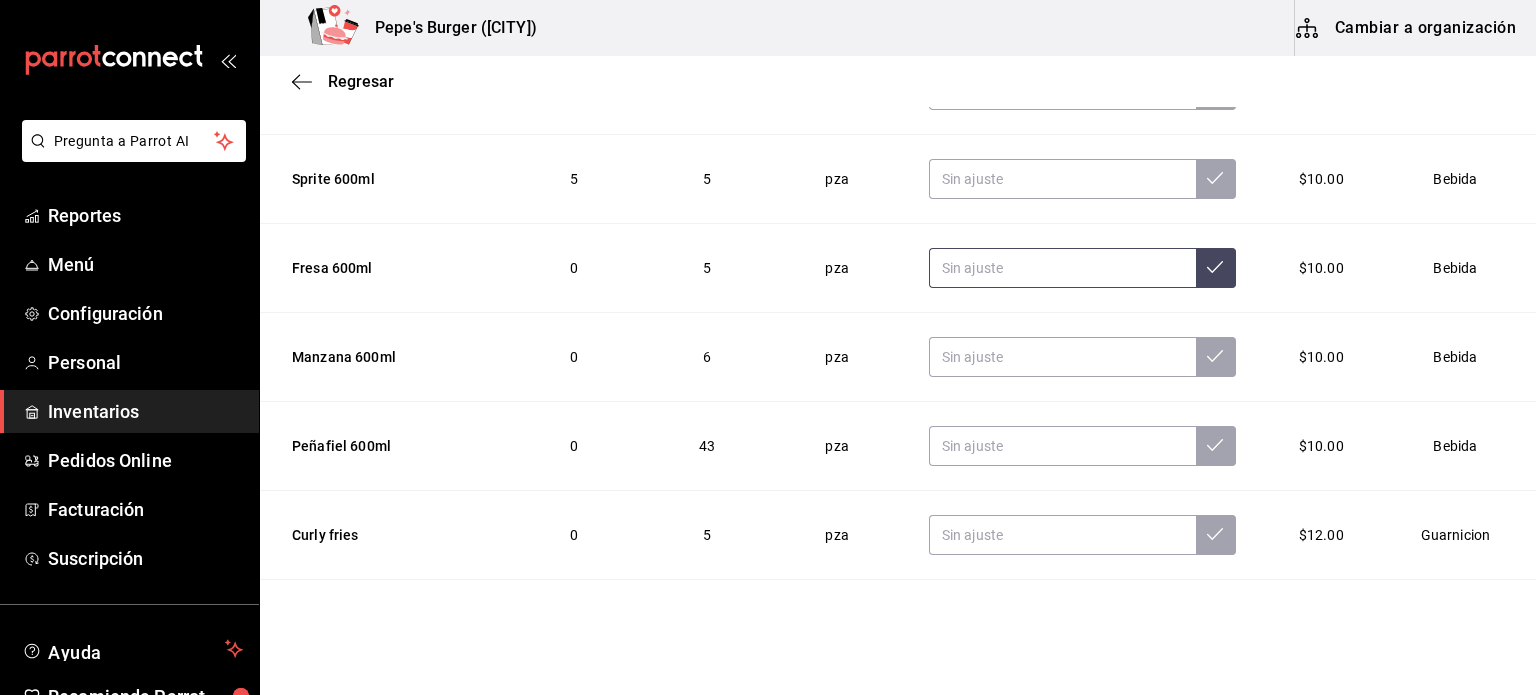 click at bounding box center [1062, 268] 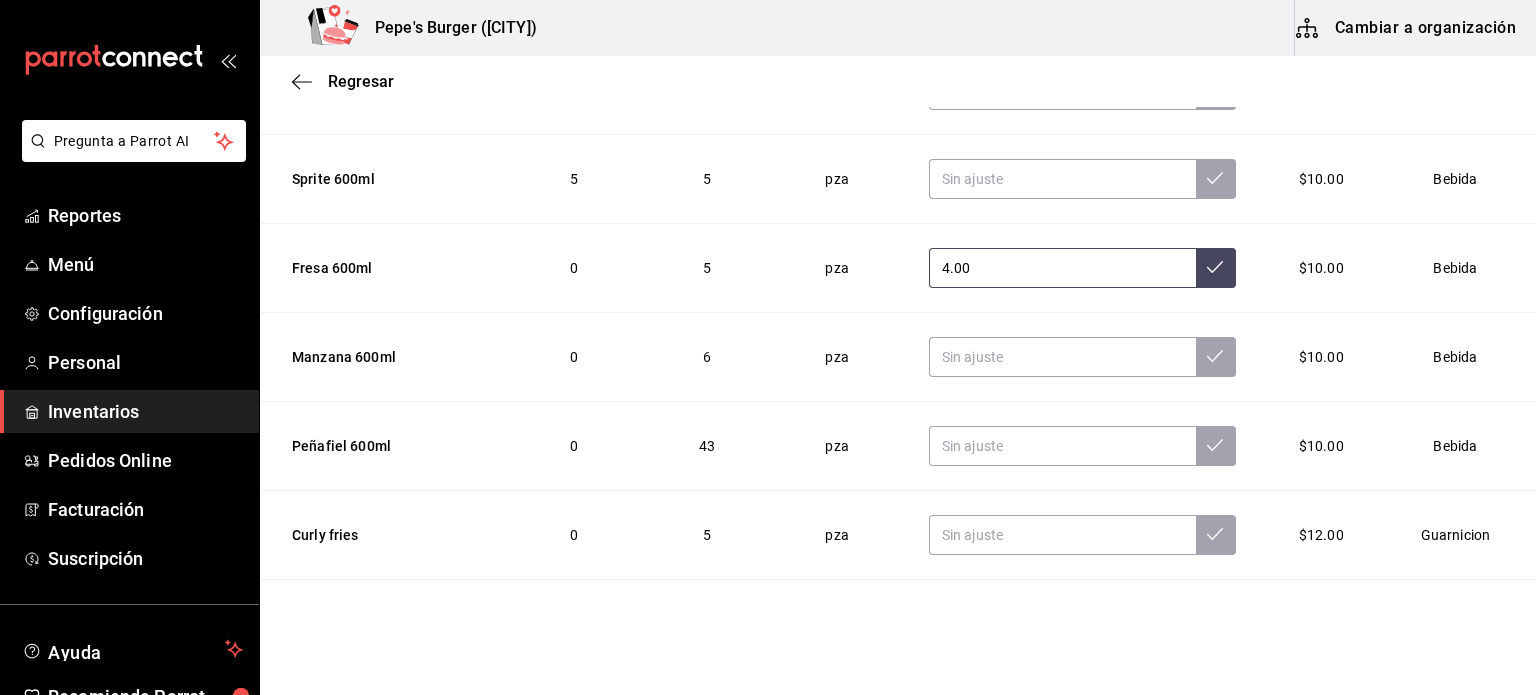 type on "4.00" 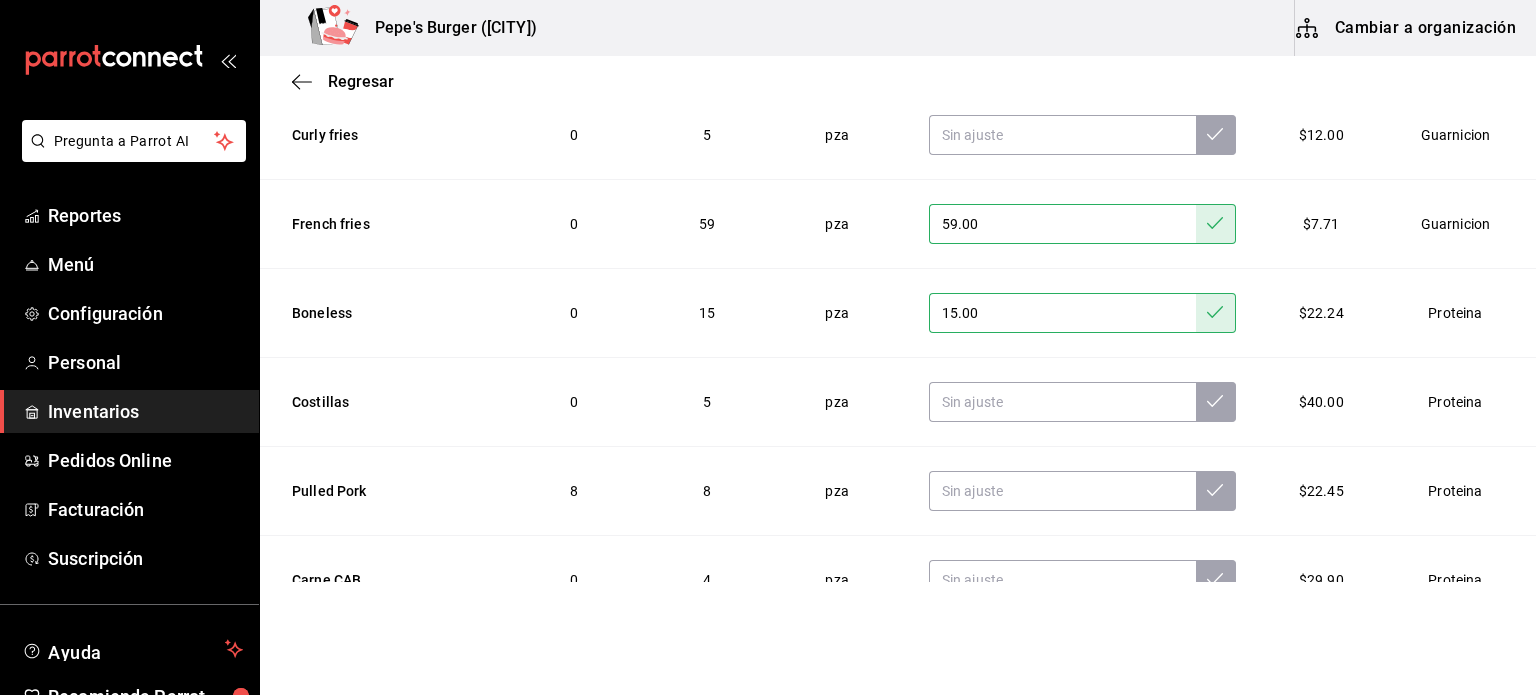 scroll, scrollTop: 1972, scrollLeft: 0, axis: vertical 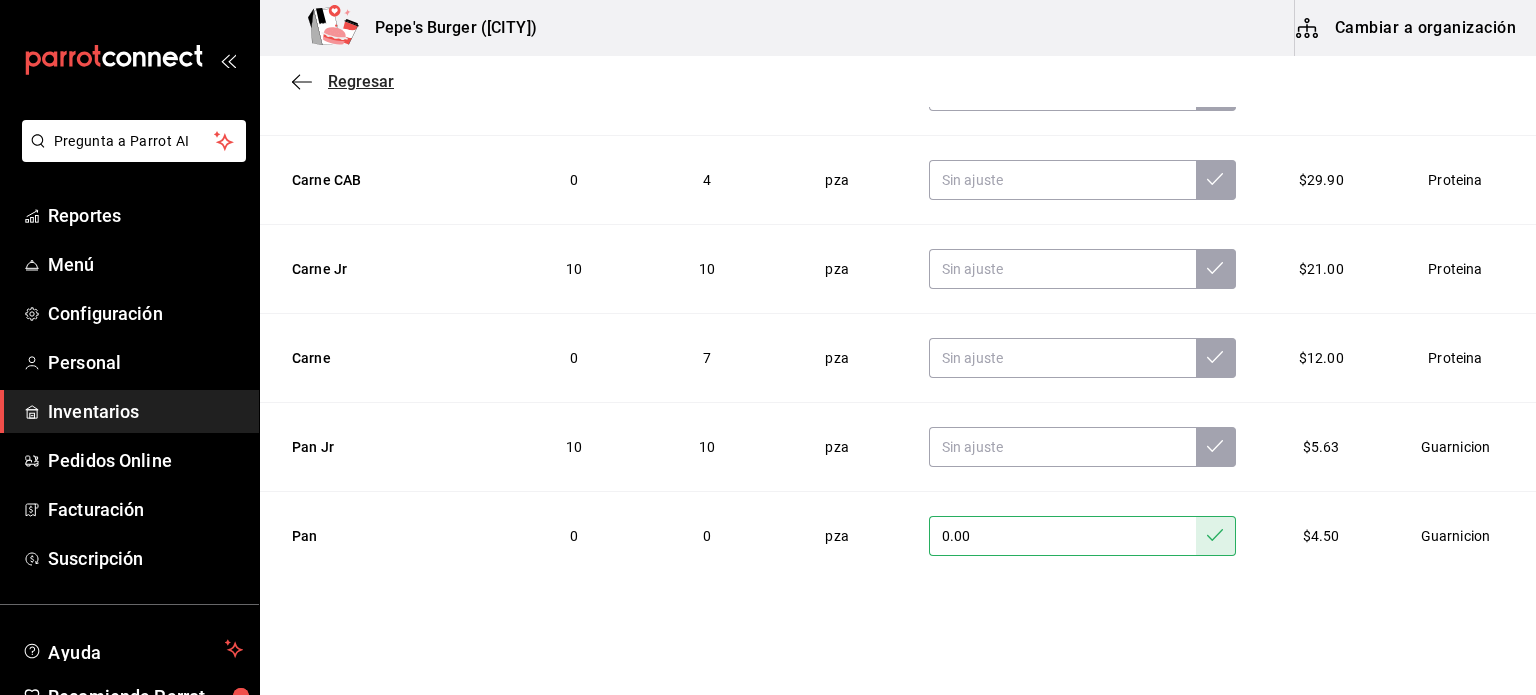 click on "Regresar" at bounding box center (343, 81) 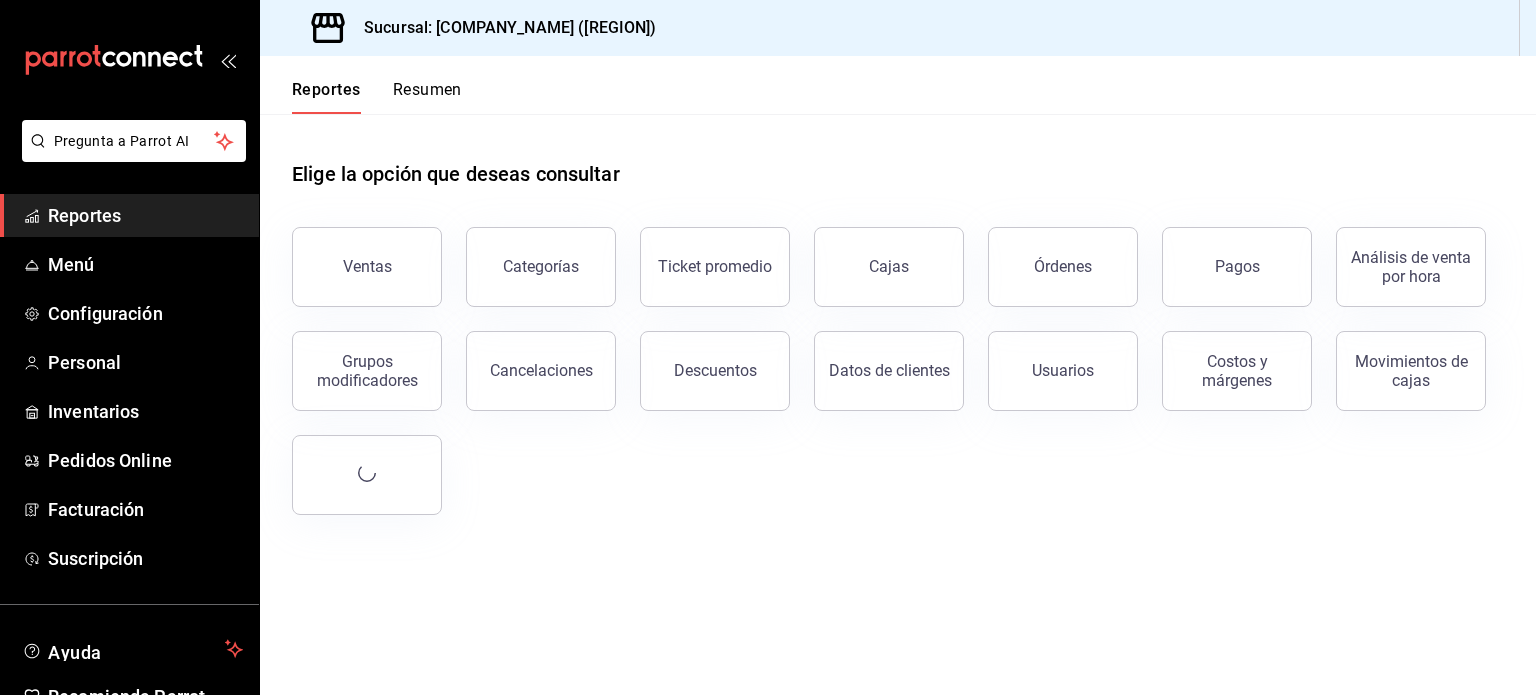 scroll, scrollTop: 0, scrollLeft: 0, axis: both 